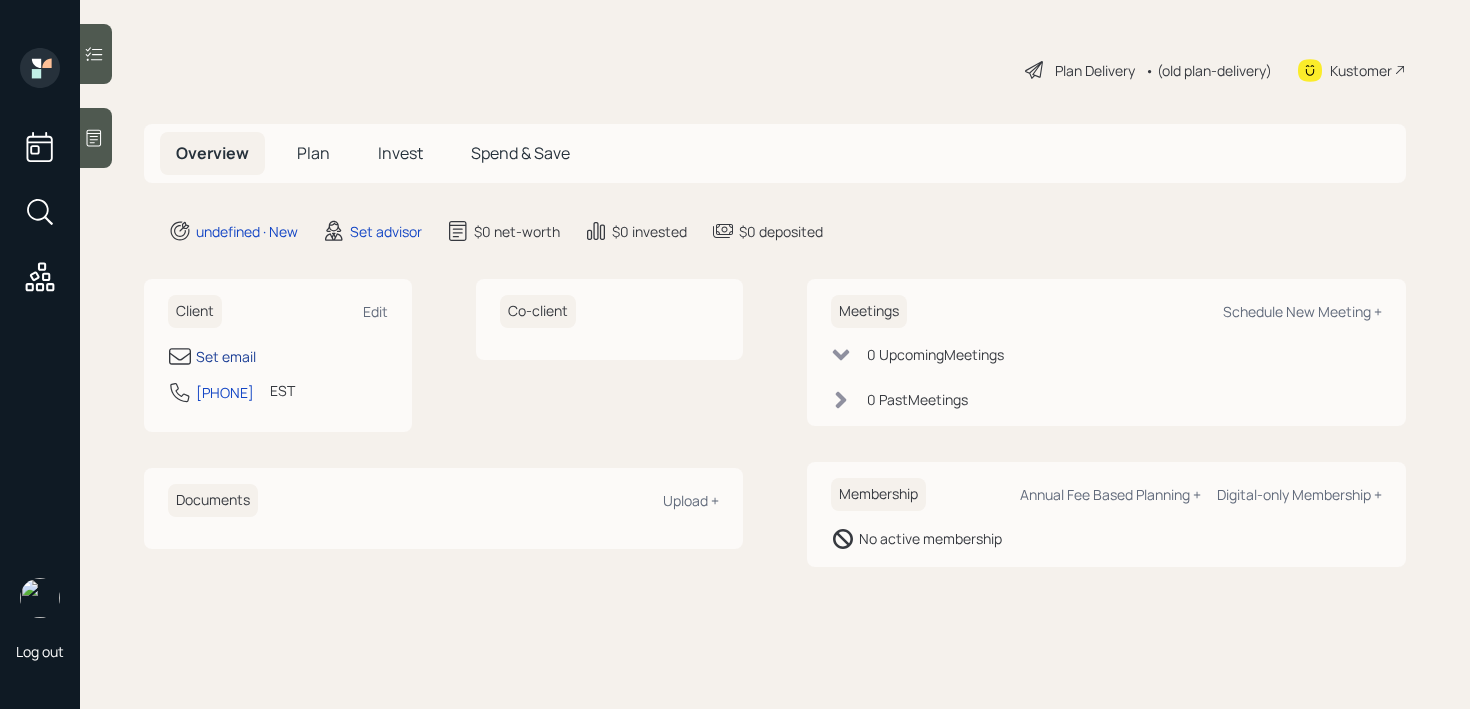 scroll, scrollTop: 0, scrollLeft: 0, axis: both 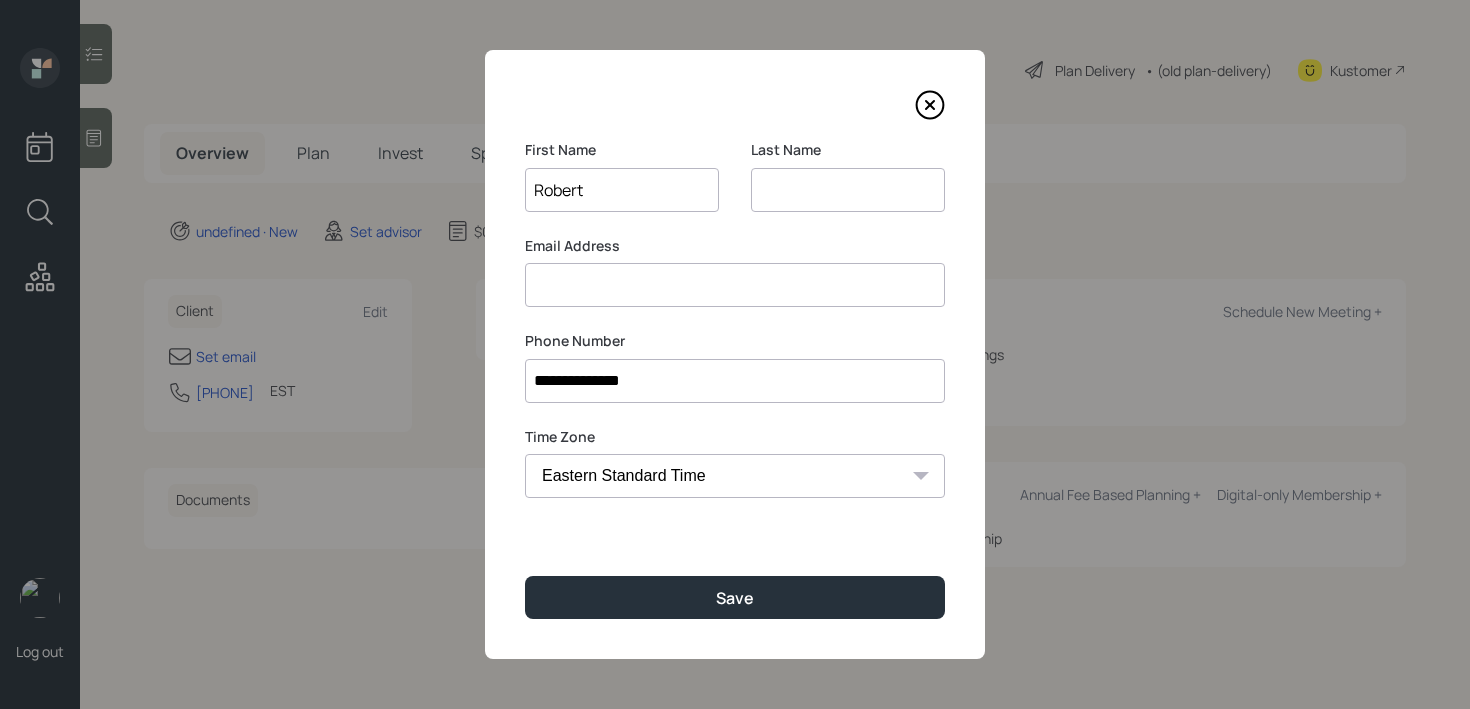 type on "Robert" 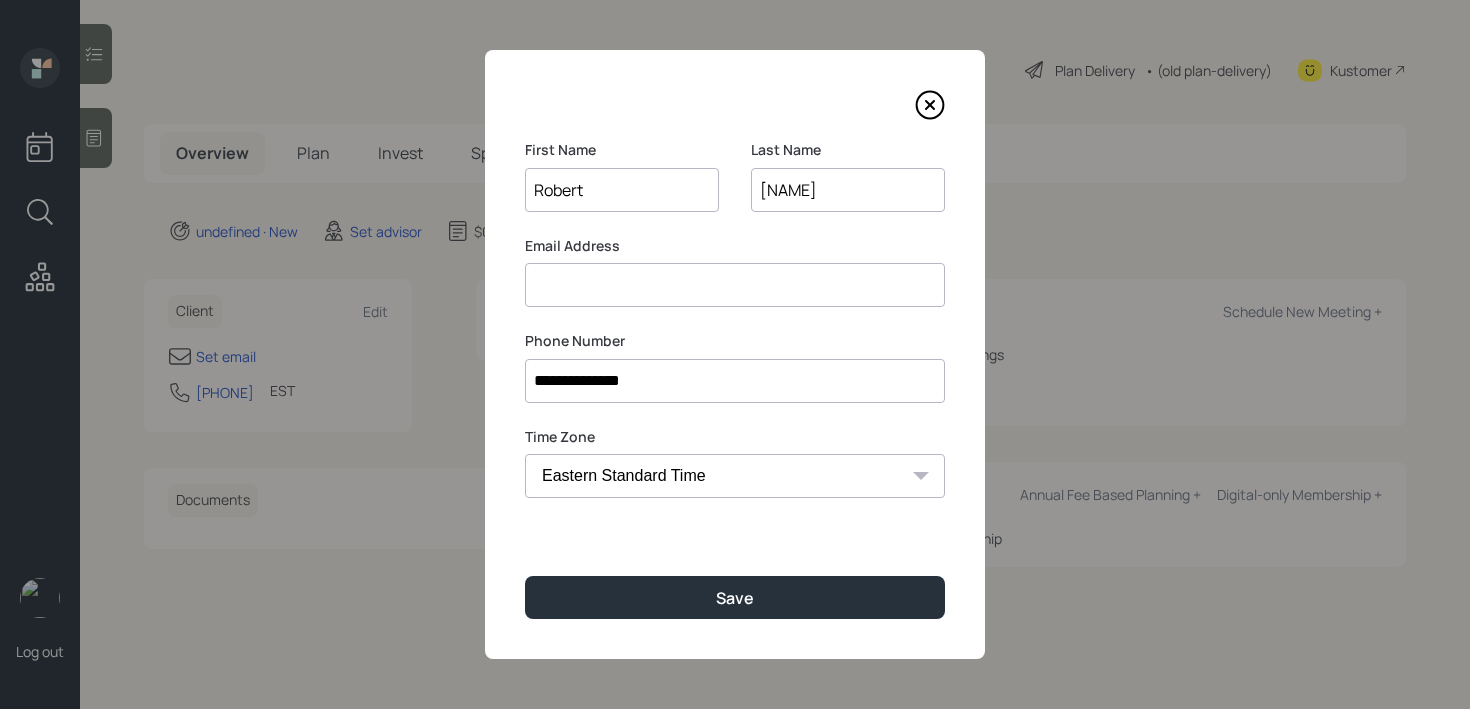 type on "[NAME]" 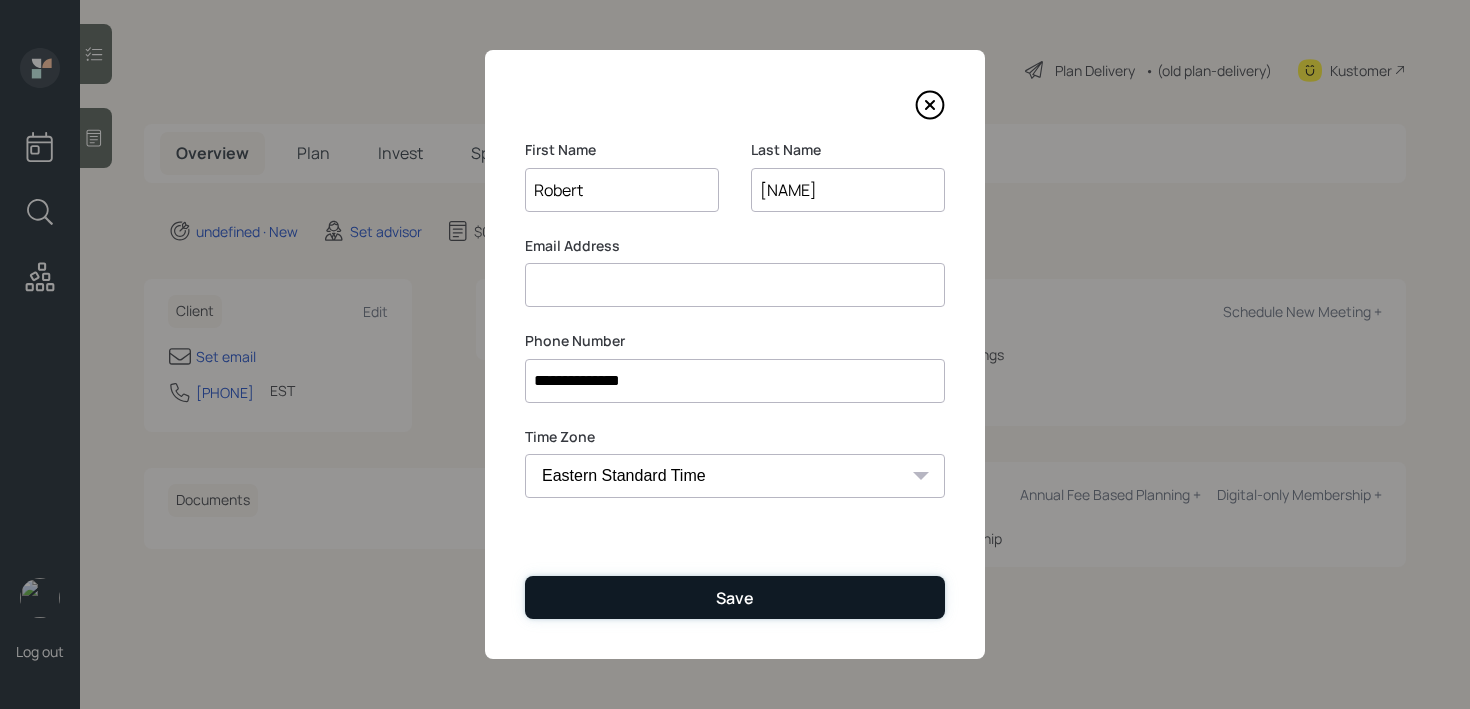 click on "Save" at bounding box center (735, 597) 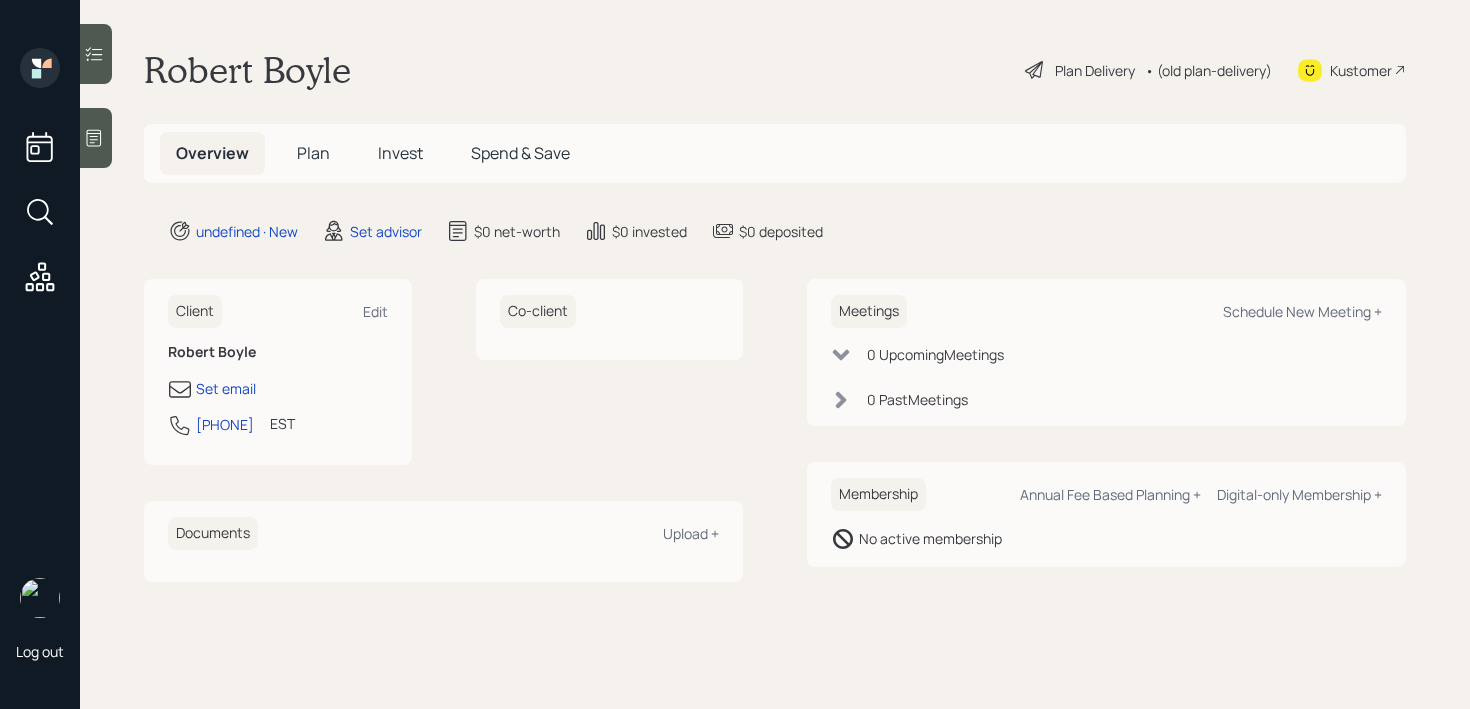 click at bounding box center [96, 138] 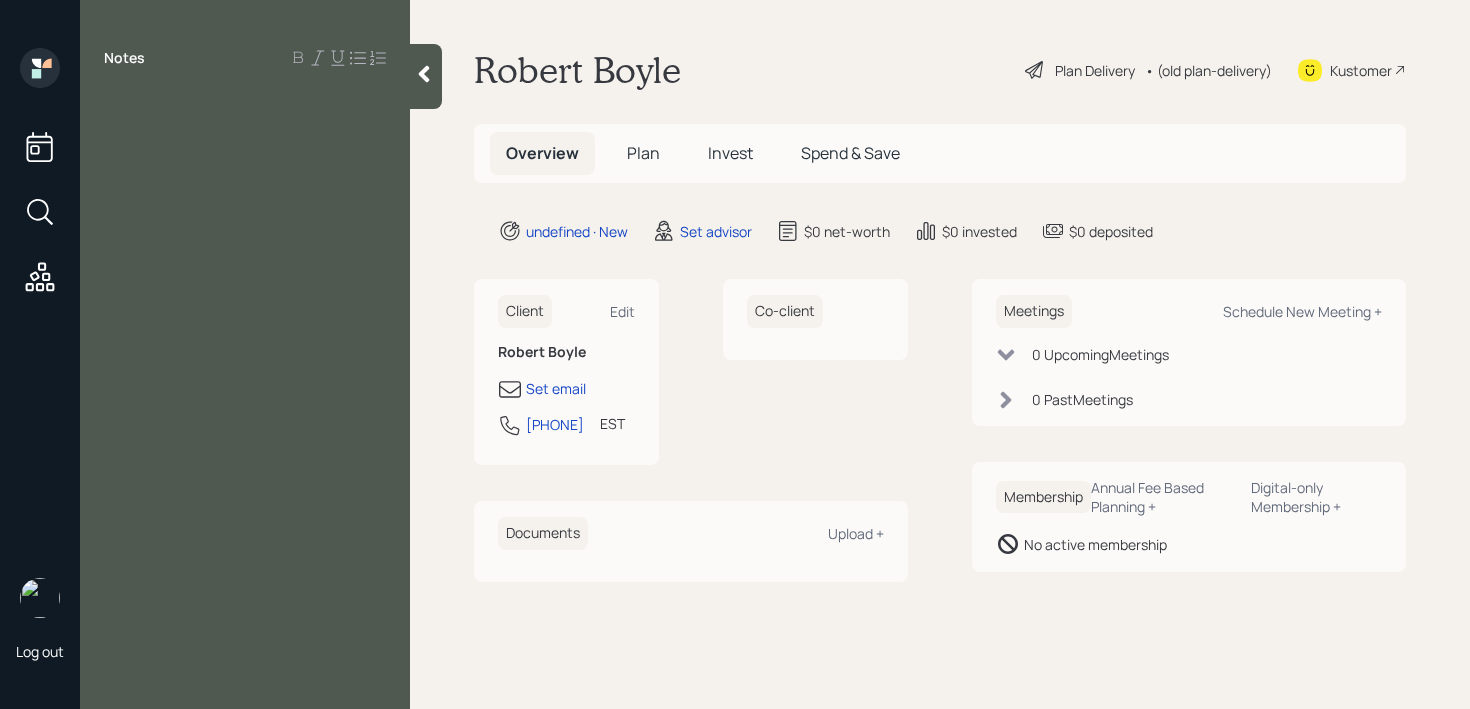 click on "Notes" at bounding box center (245, 366) 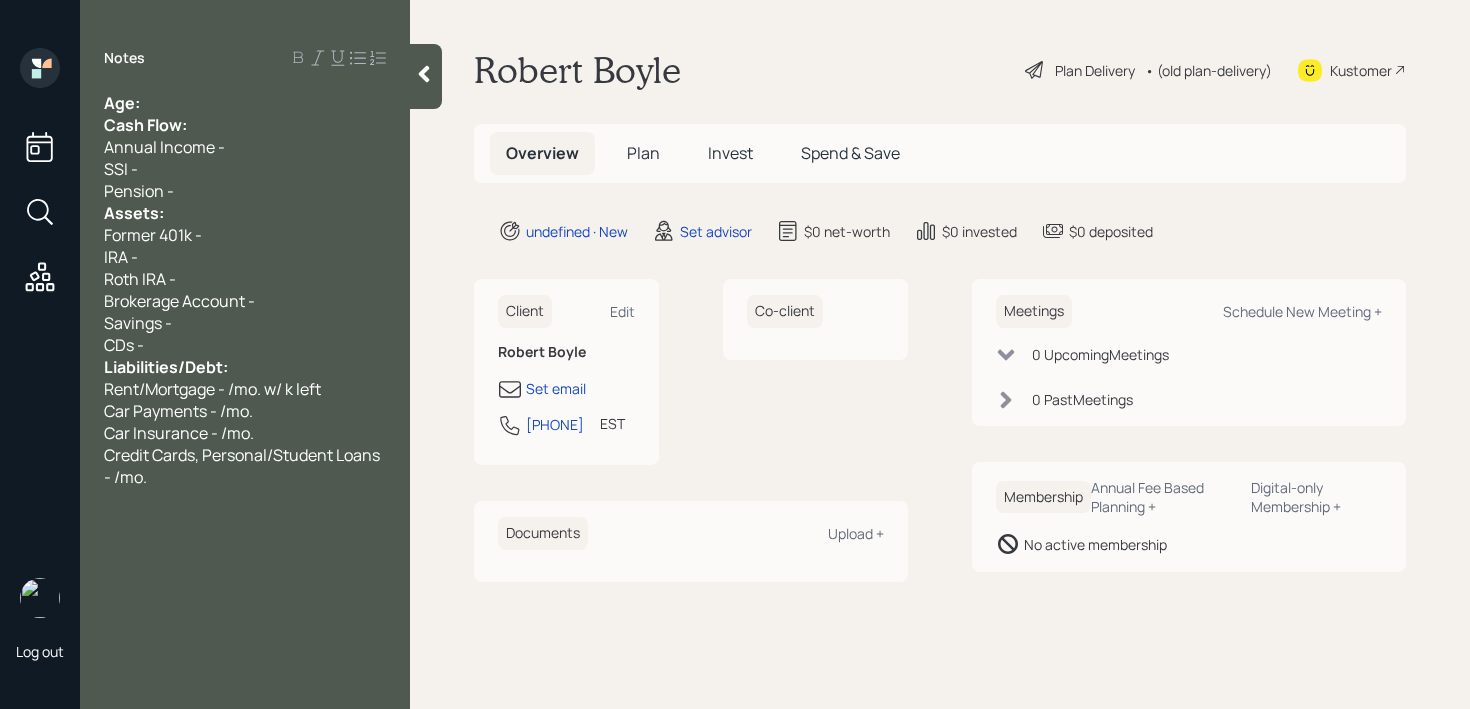 click on "Age:" at bounding box center (245, 103) 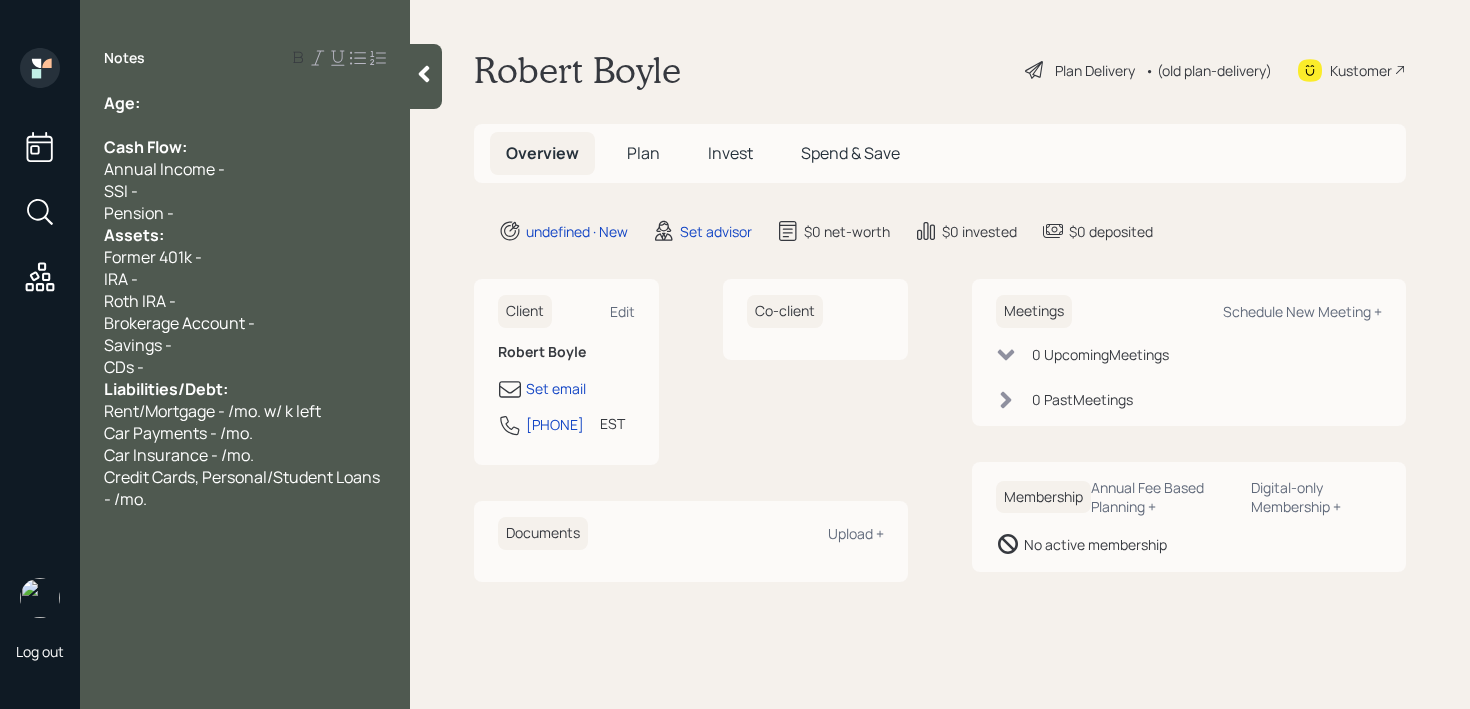 click on "Pension -" at bounding box center [245, 213] 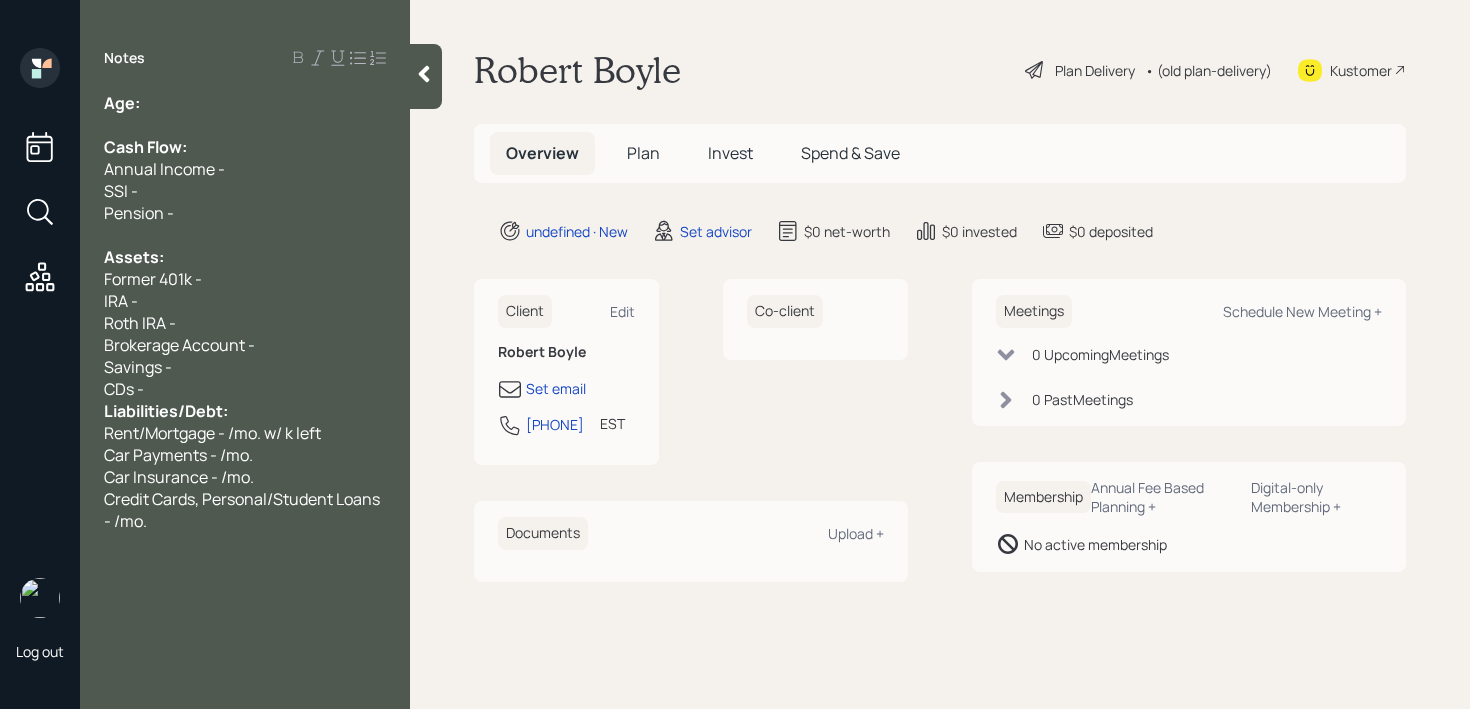 click on "CDs -" at bounding box center [245, 389] 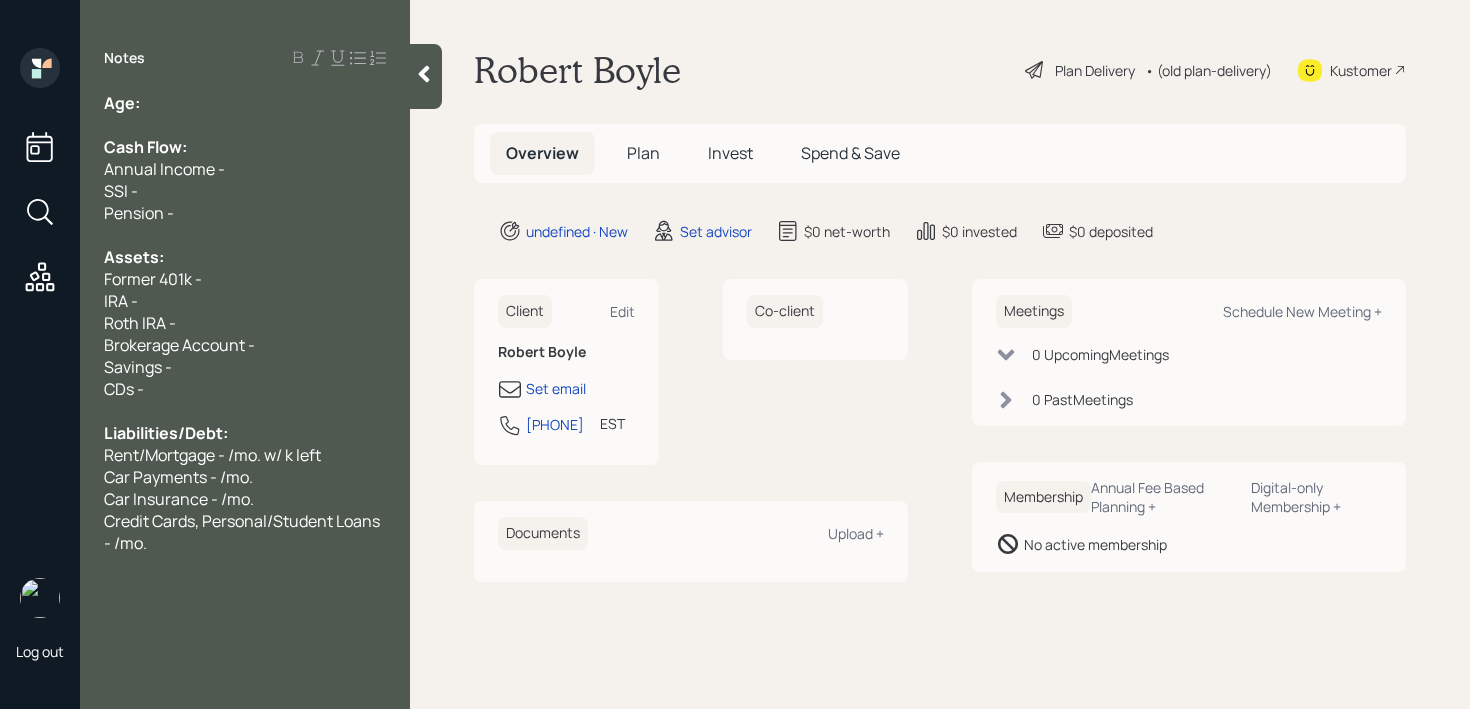 click on "Age:" at bounding box center (245, 103) 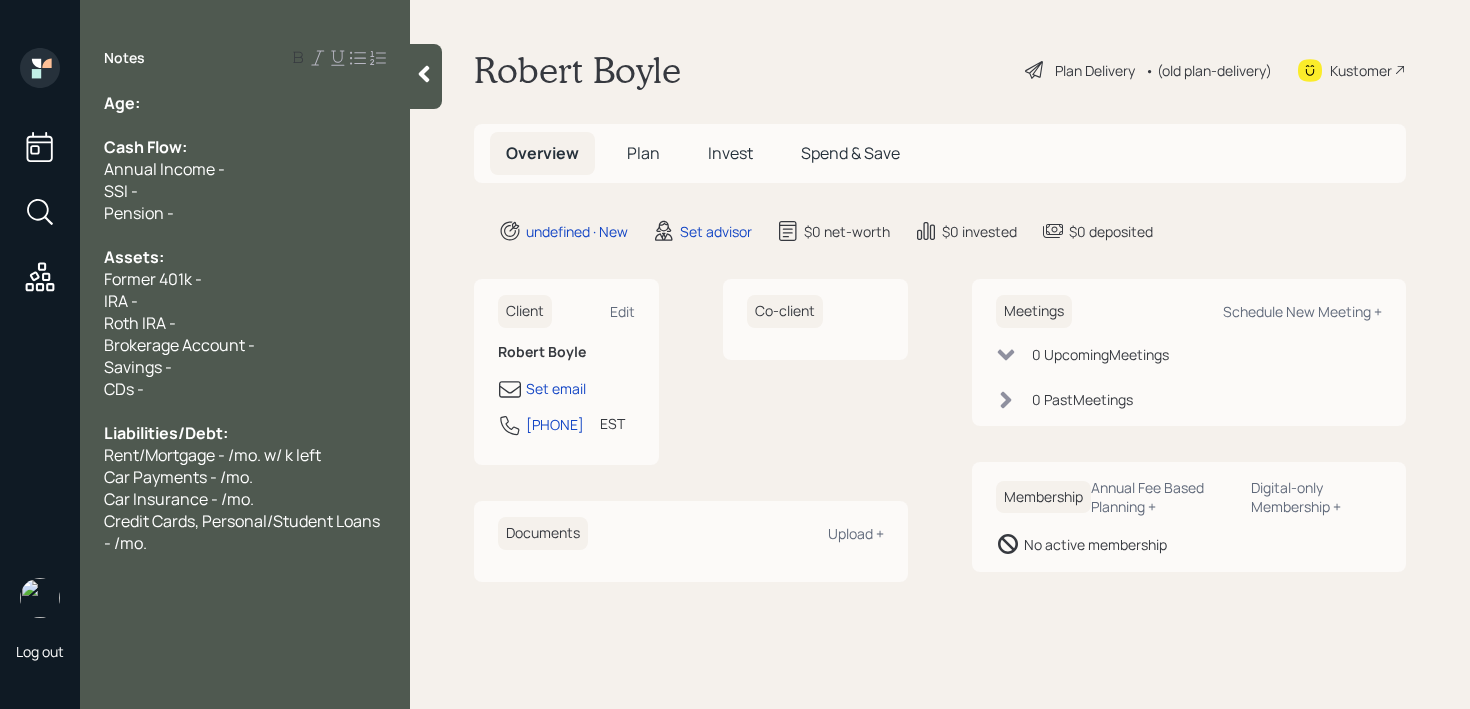 type 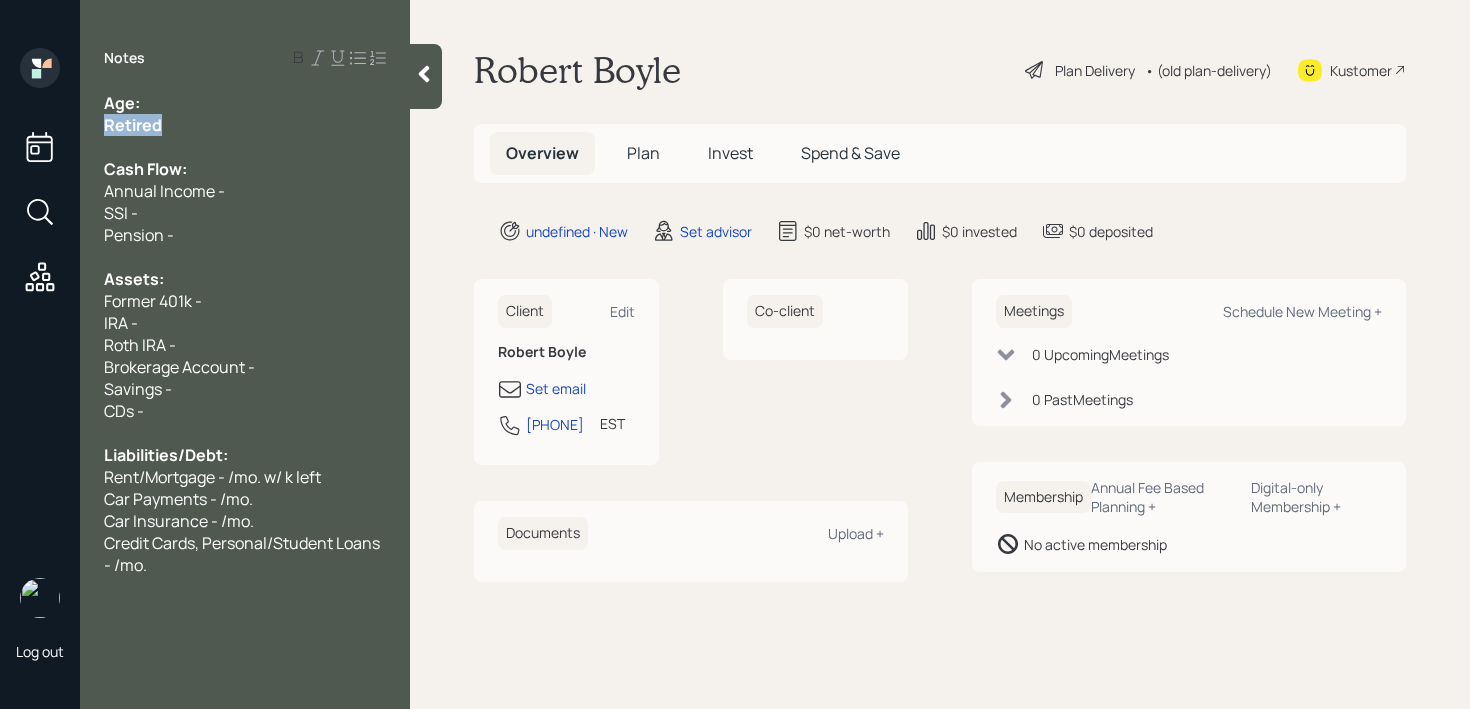 drag, startPoint x: 193, startPoint y: 124, endPoint x: 0, endPoint y: 124, distance: 193 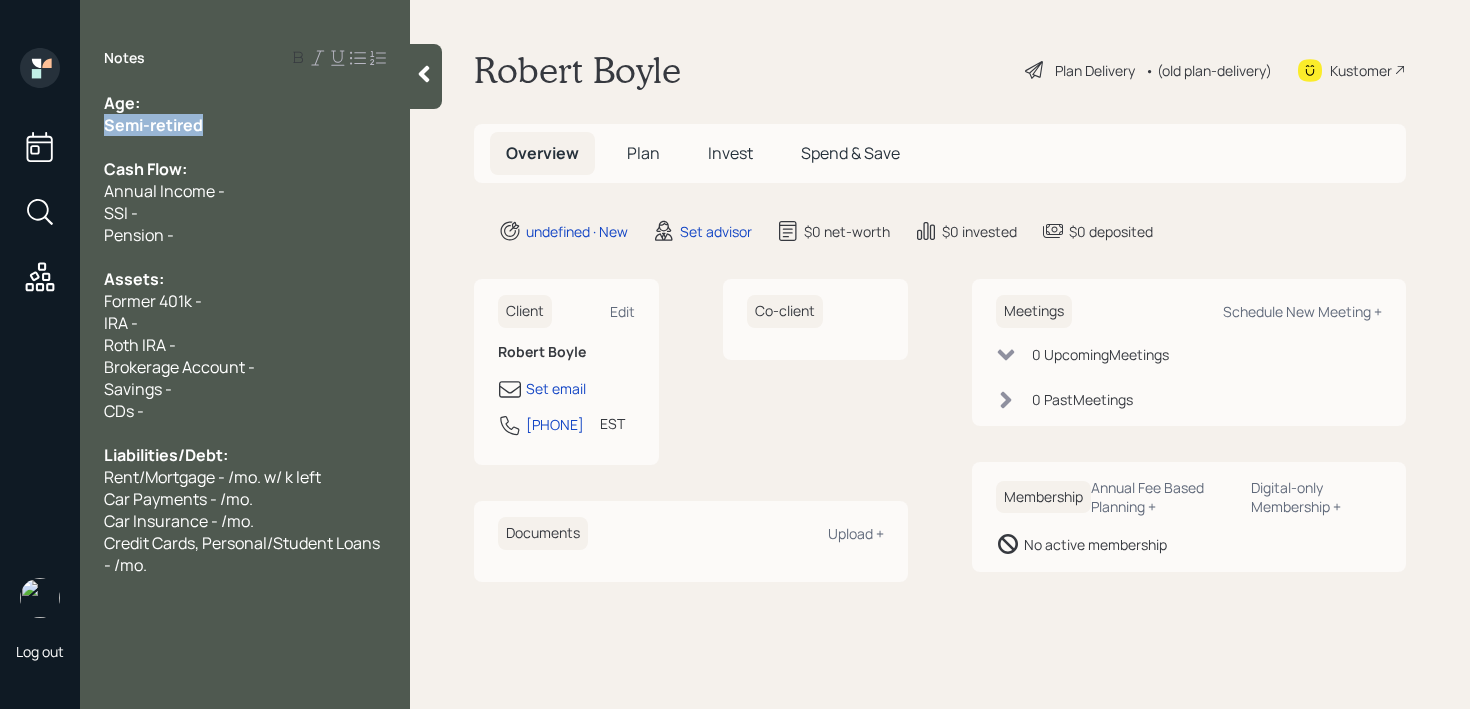 drag, startPoint x: 207, startPoint y: 122, endPoint x: 15, endPoint y: 122, distance: 192 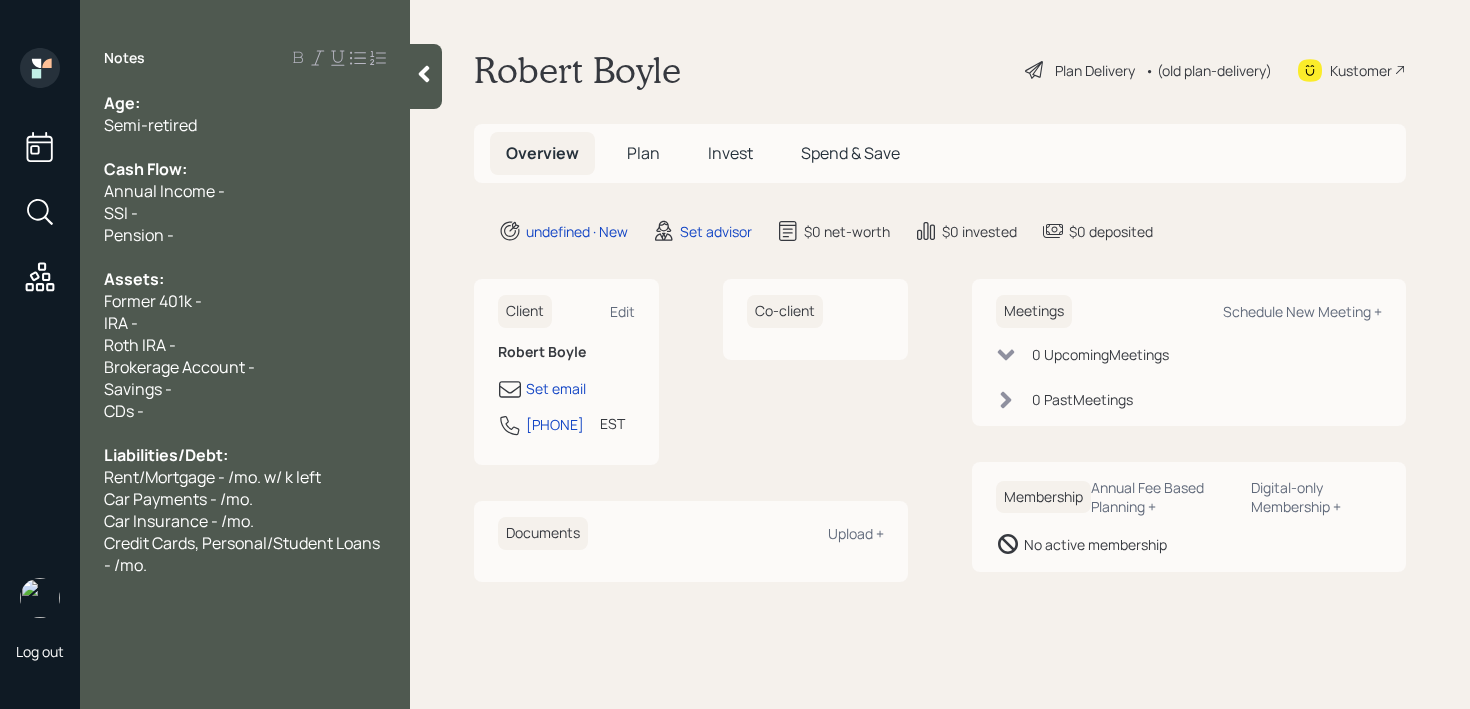 click on "Semi-retired" at bounding box center (245, 125) 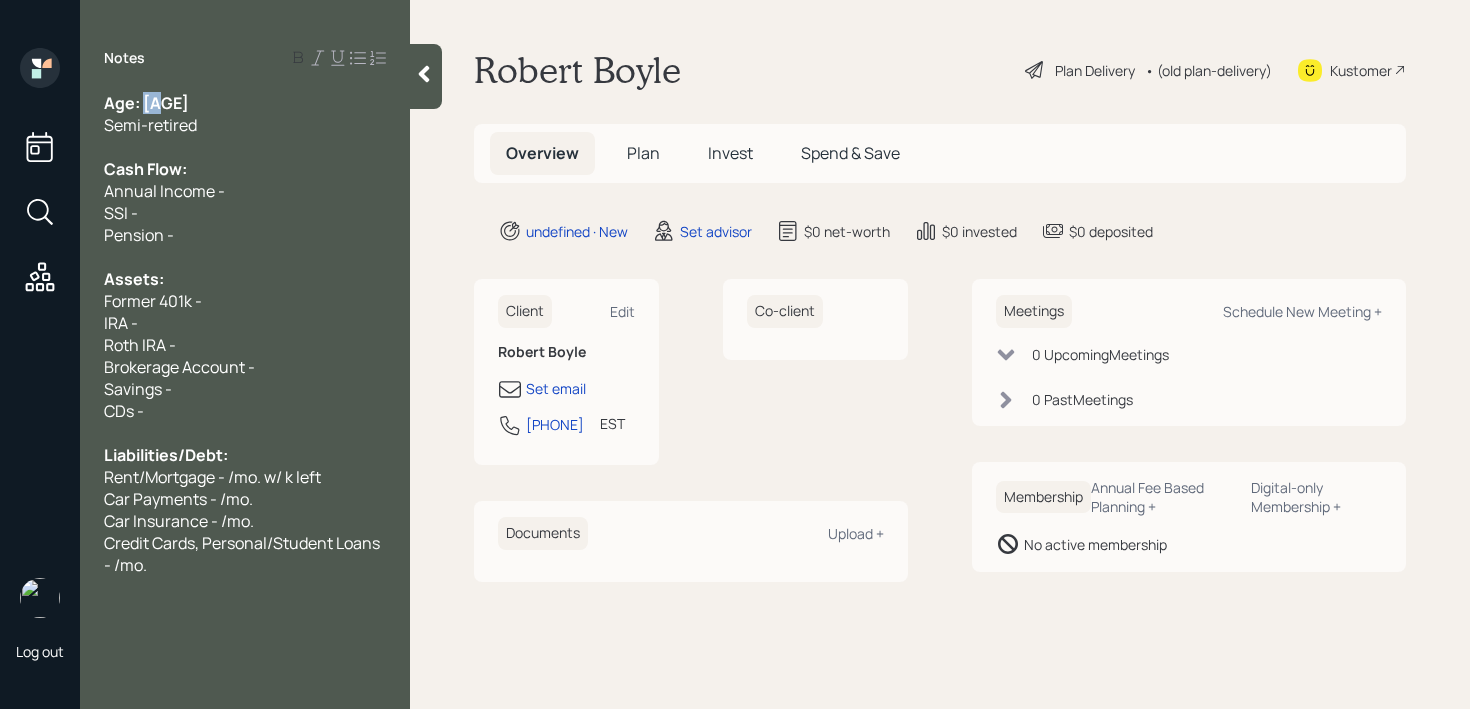 drag, startPoint x: 165, startPoint y: 100, endPoint x: 144, endPoint y: 100, distance: 21 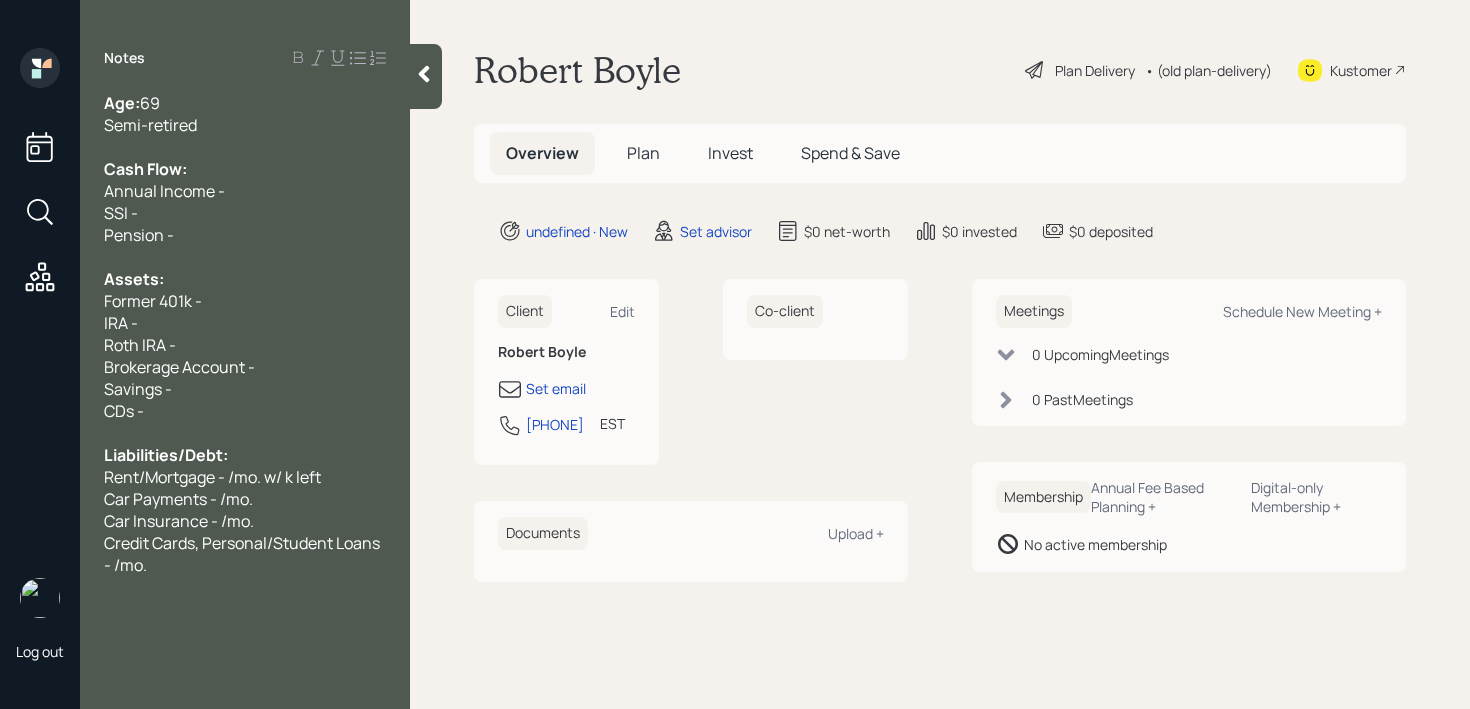 click on "Former 401k -" at bounding box center (245, 301) 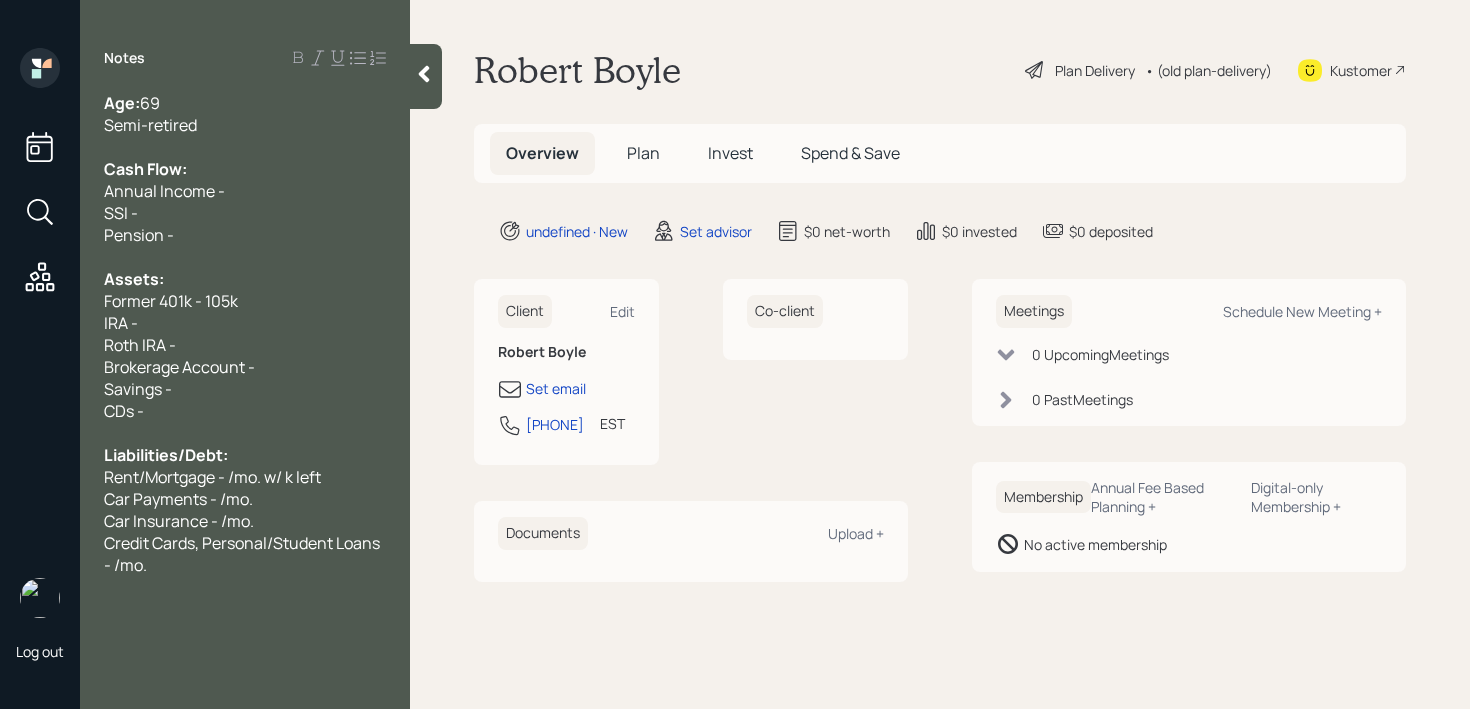 click on "IRA -" at bounding box center (245, 323) 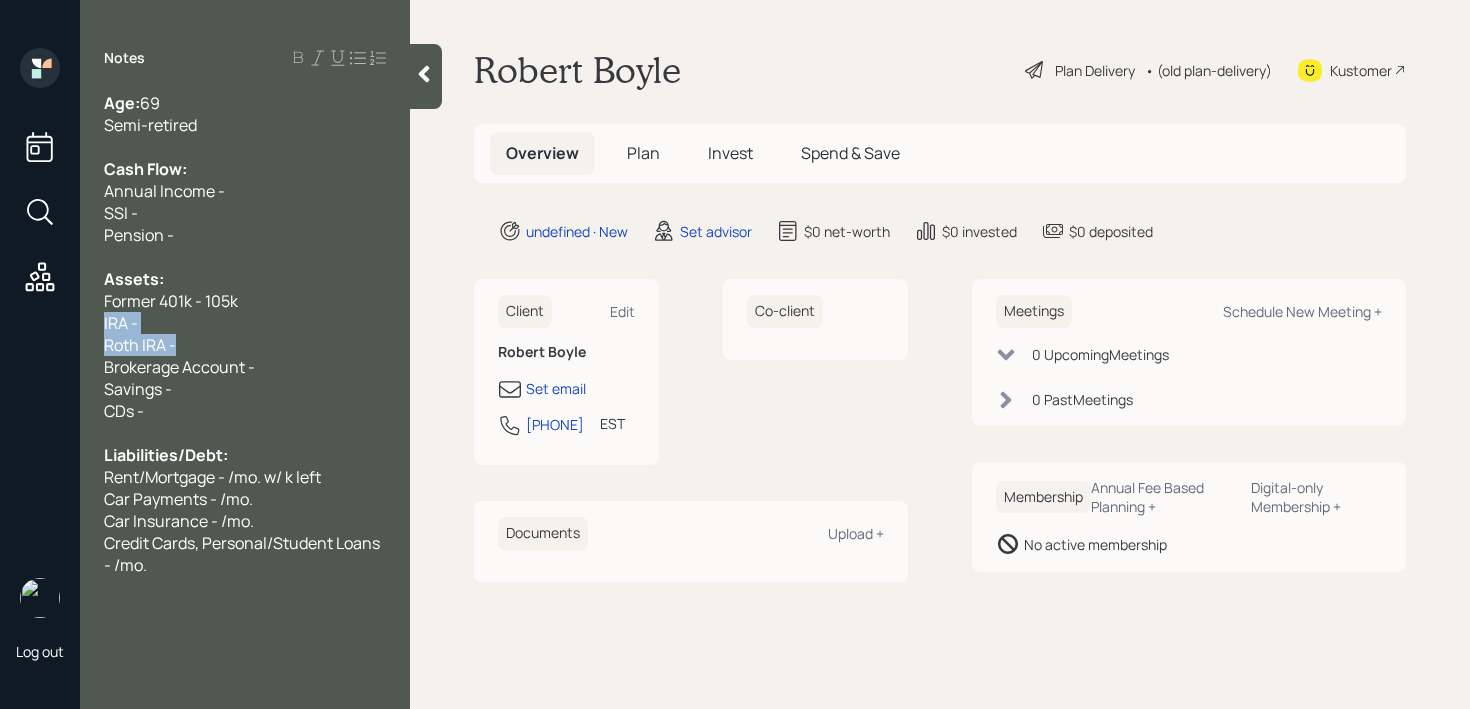 drag, startPoint x: 235, startPoint y: 349, endPoint x: 67, endPoint y: 317, distance: 171.02046 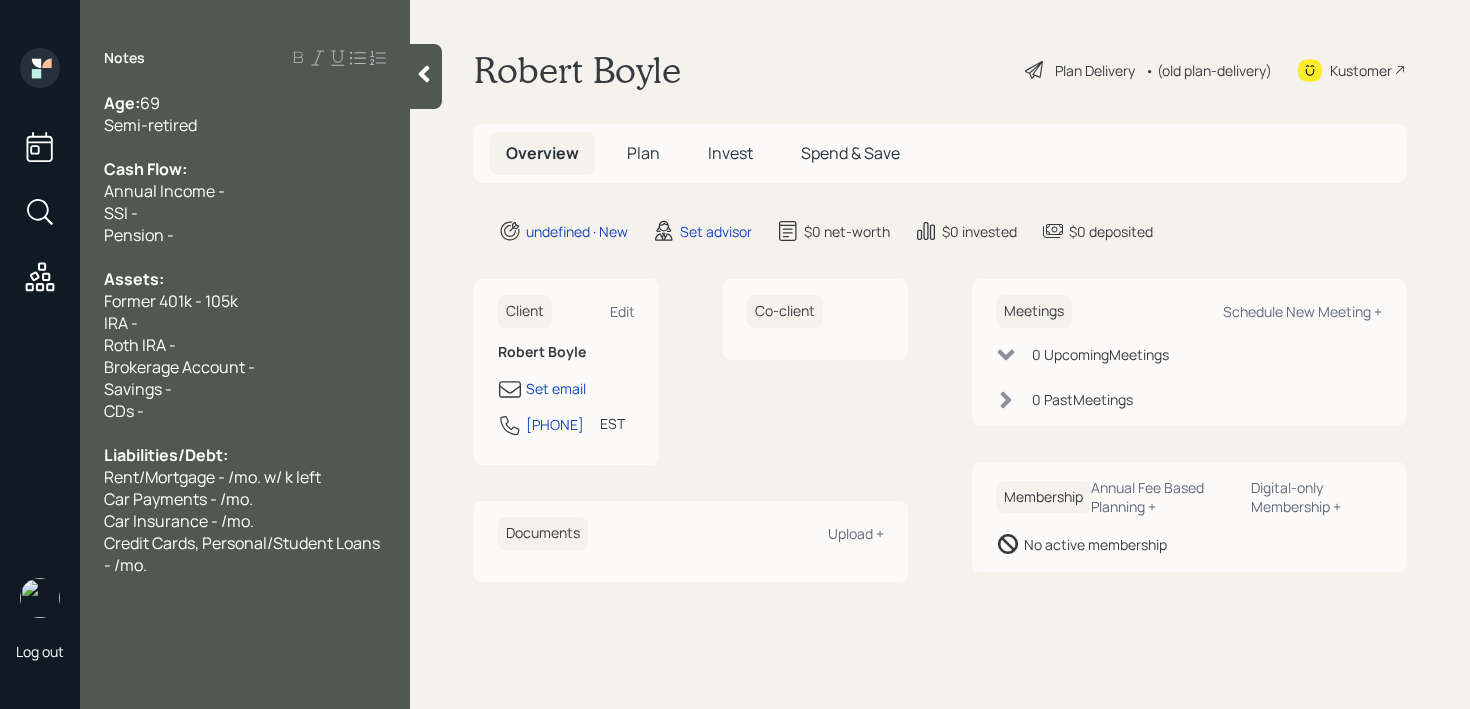 click on "Roth IRA -" at bounding box center [245, 345] 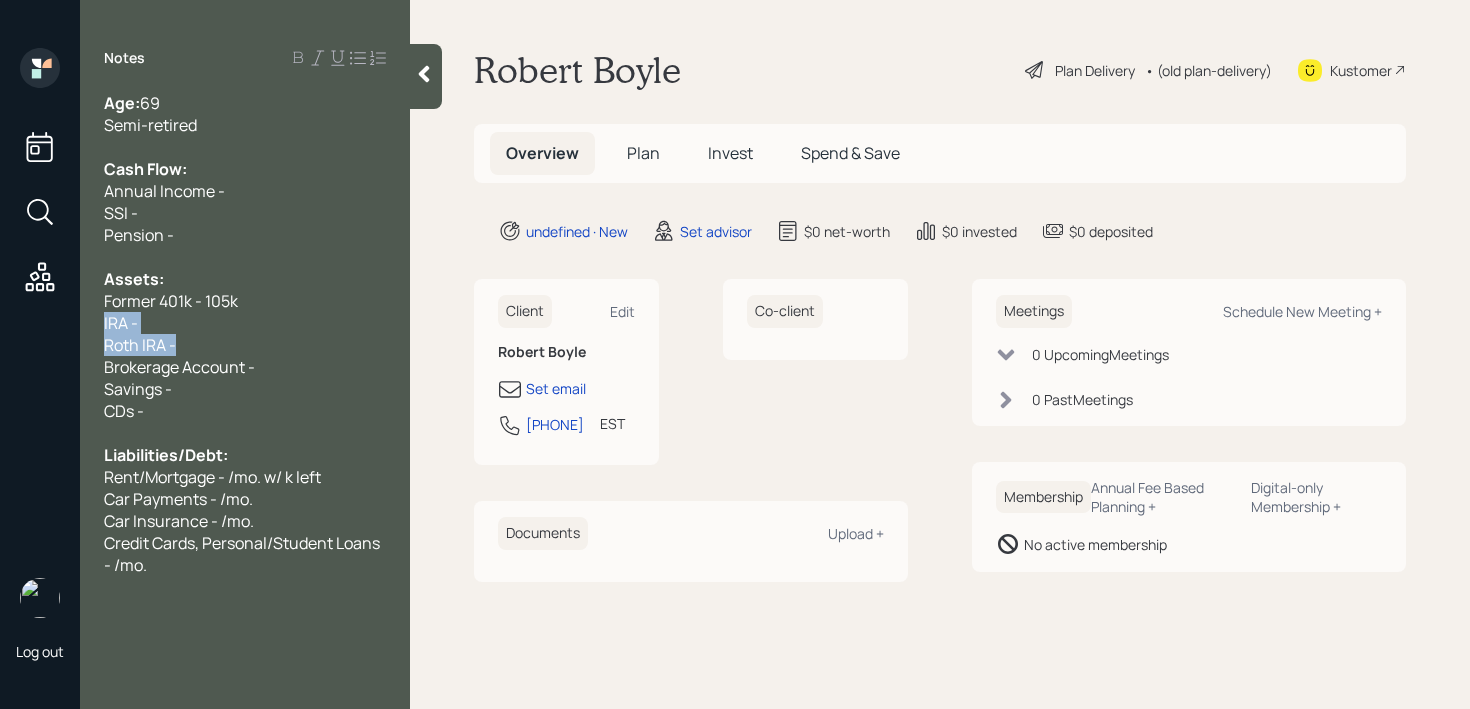 drag, startPoint x: 247, startPoint y: 353, endPoint x: 94, endPoint y: 324, distance: 155.72412 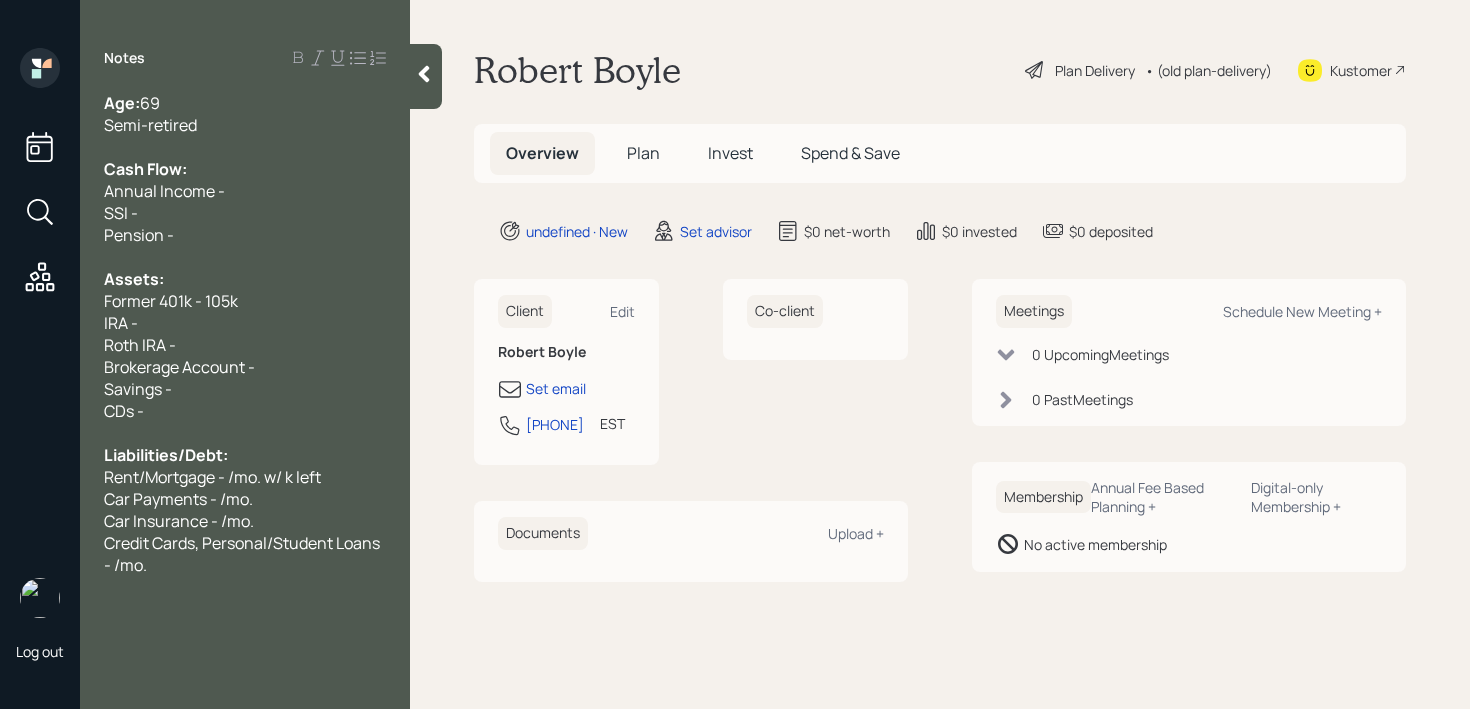 click on "Roth IRA -" at bounding box center (140, 345) 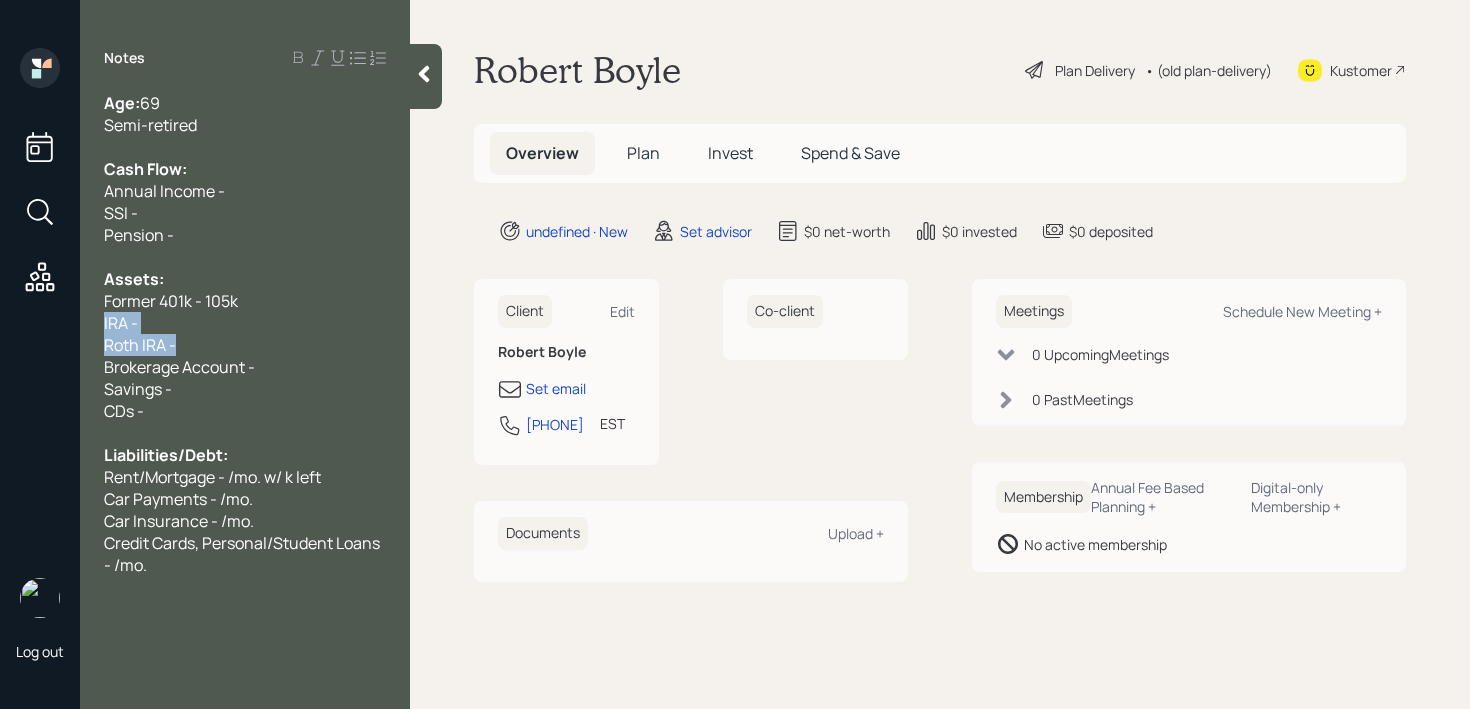 drag, startPoint x: 189, startPoint y: 343, endPoint x: 91, endPoint y: 323, distance: 100.02 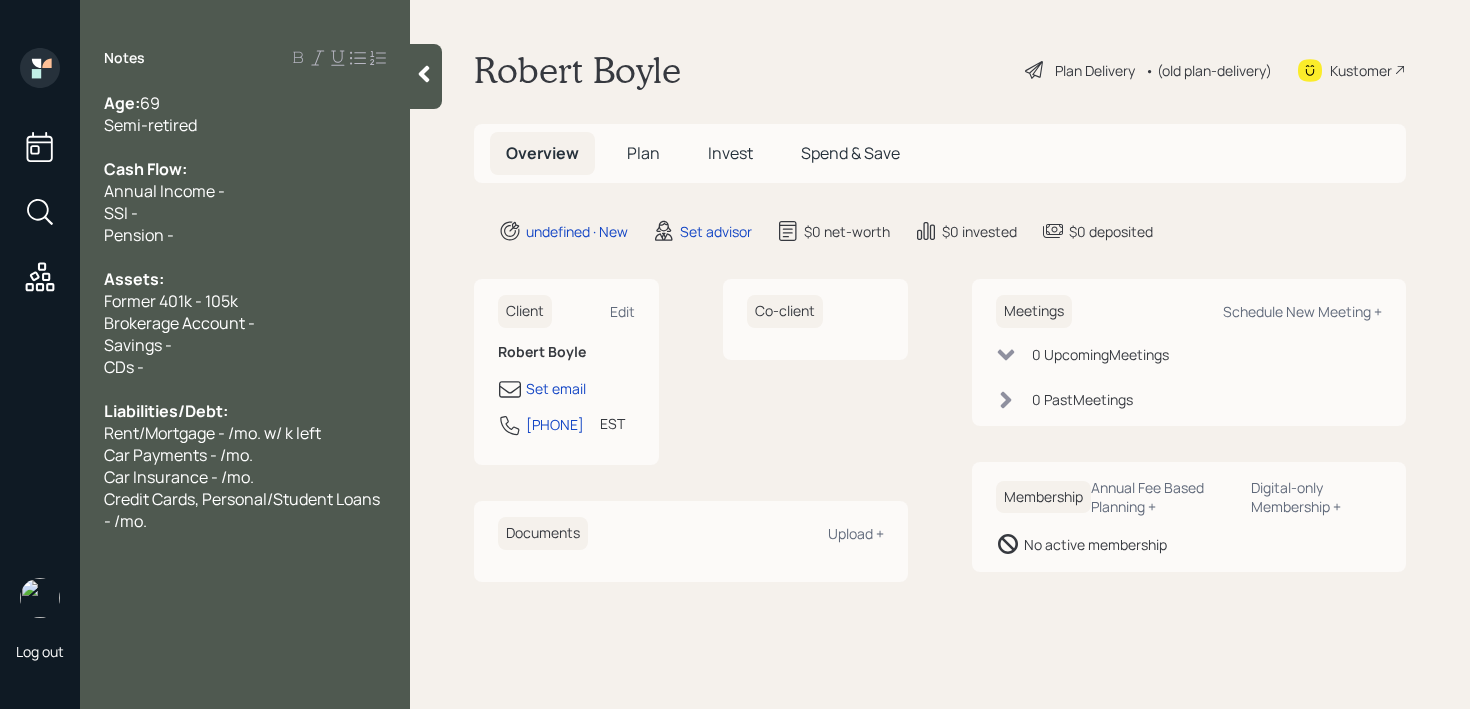 click on "Savings -" at bounding box center [245, 345] 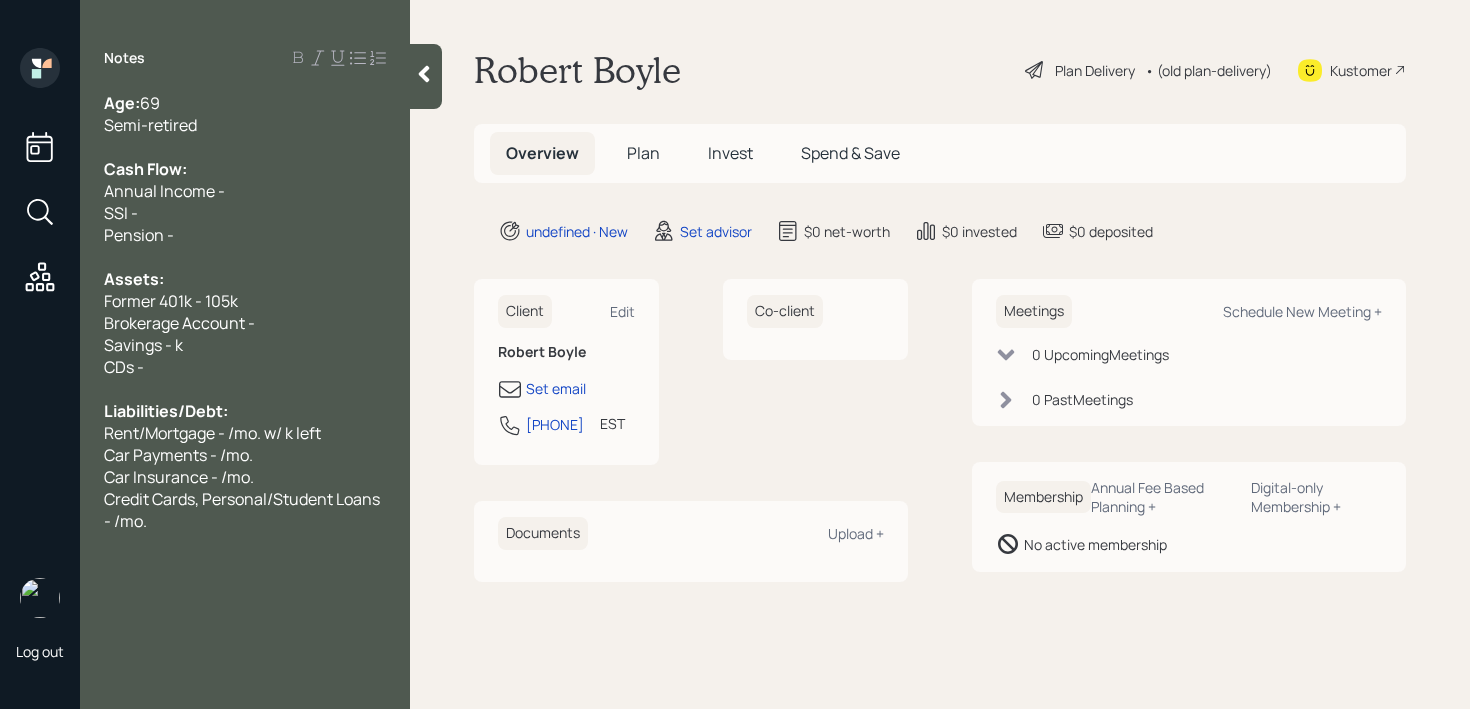 click on "Savings - k" at bounding box center (245, 345) 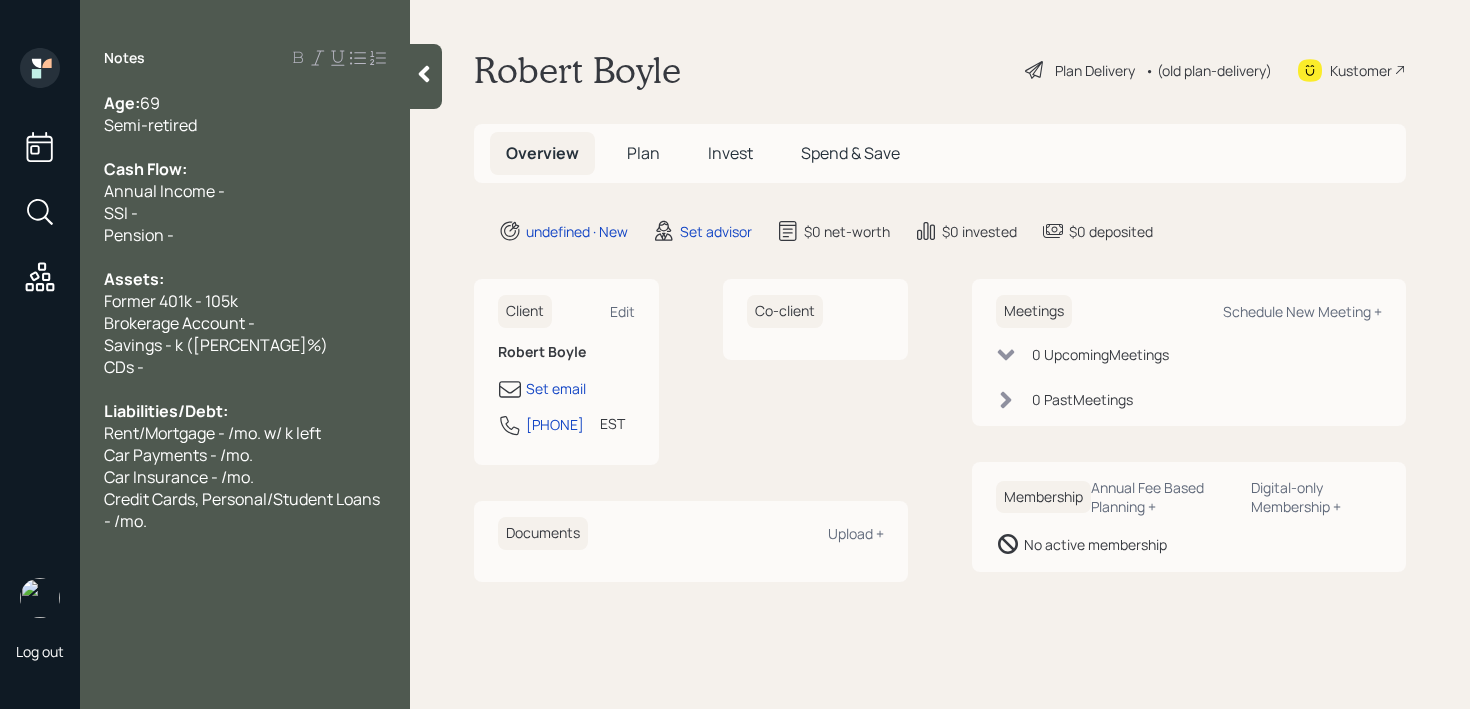 click on "Savings - k ([PERCENTAGE]%)" at bounding box center [216, 345] 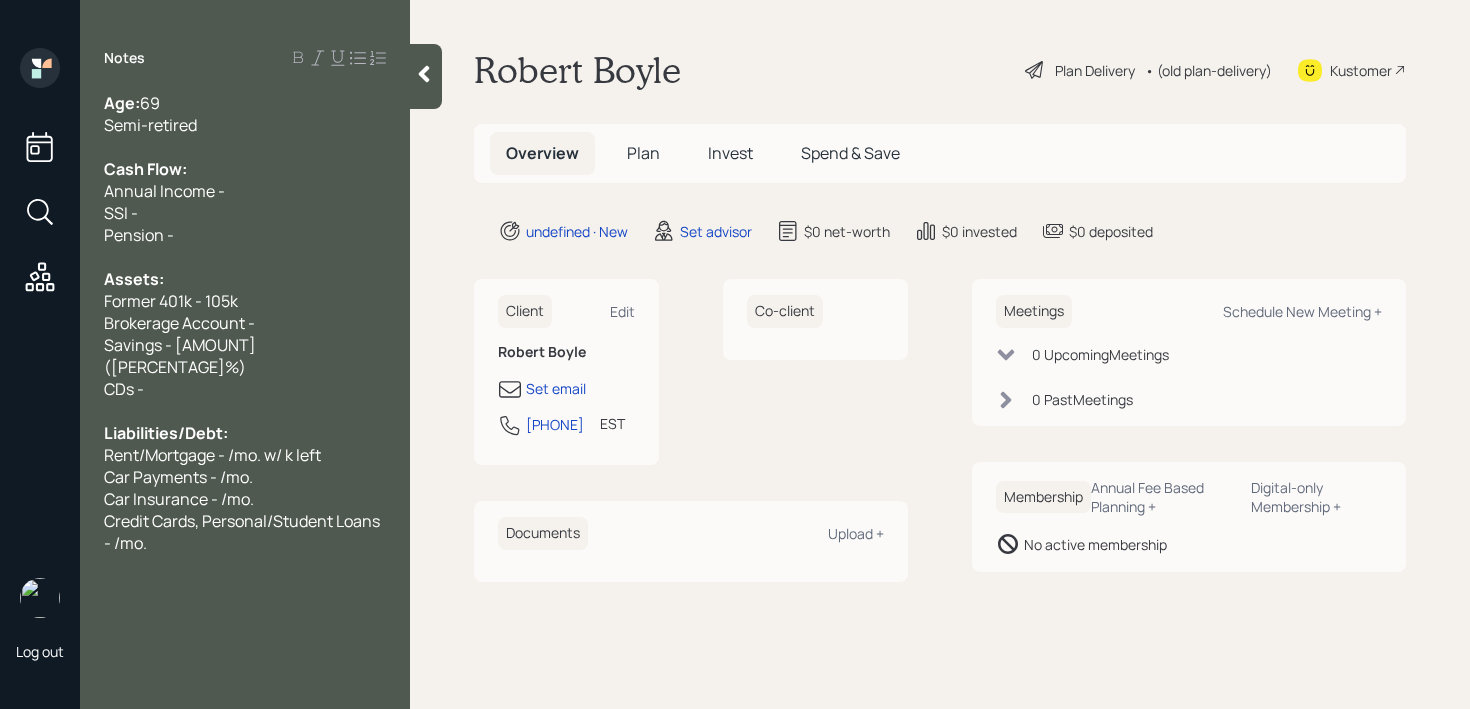 click on "CDs -" at bounding box center (245, 389) 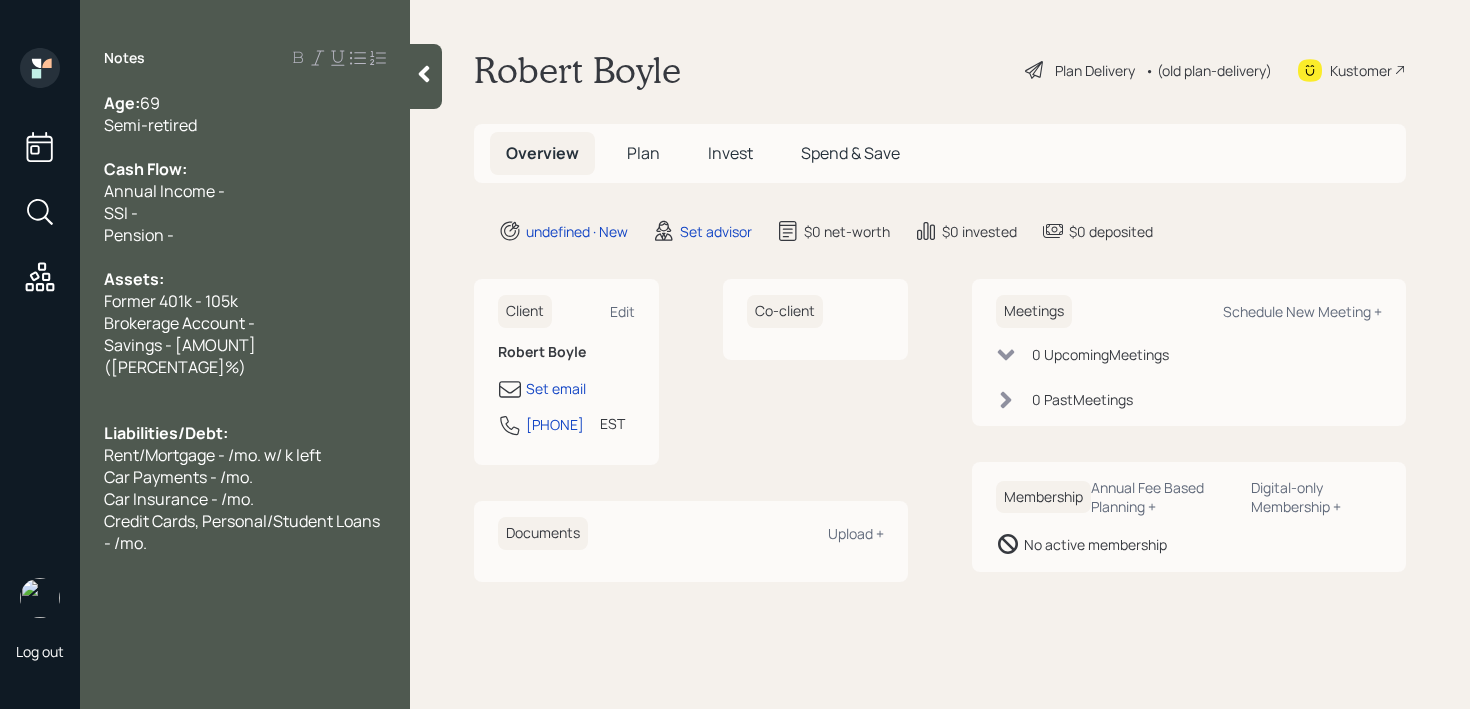 click on "Pension -" at bounding box center [245, 235] 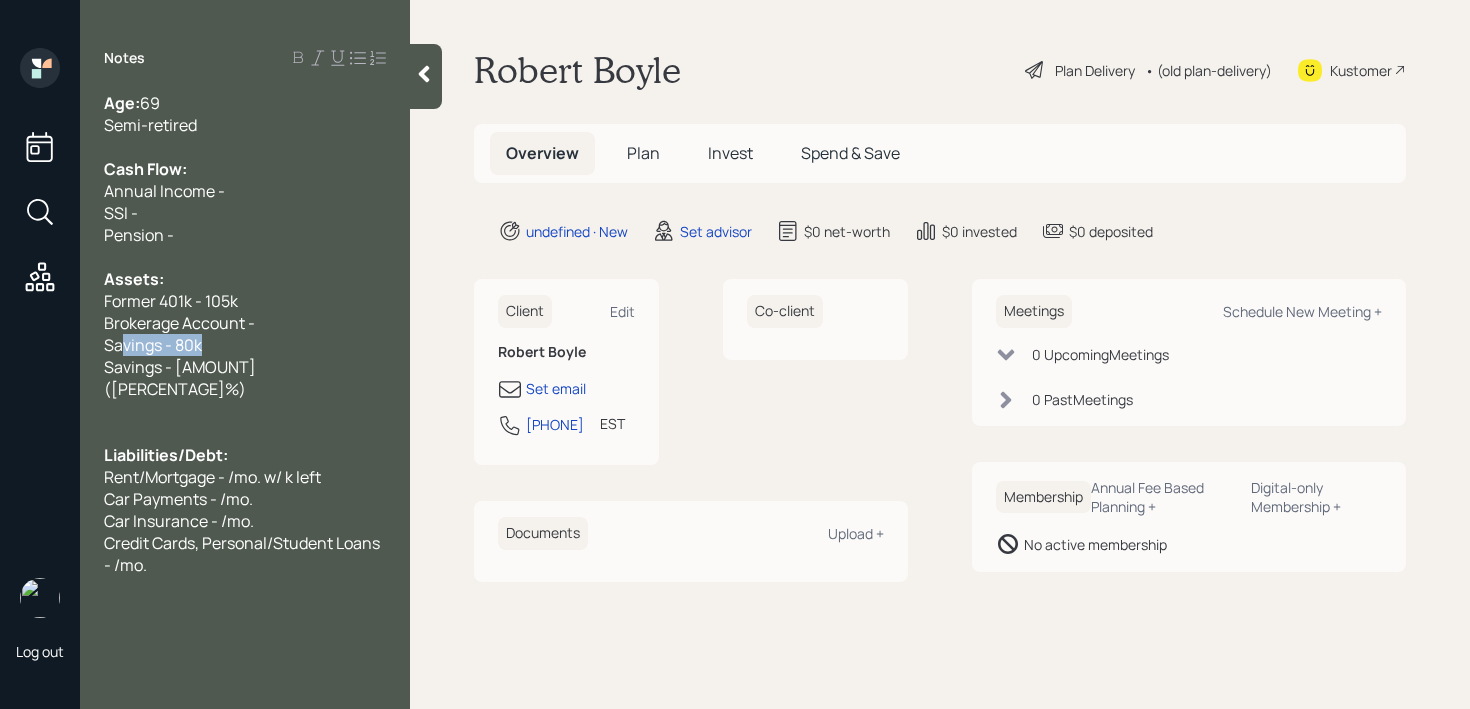 drag, startPoint x: 214, startPoint y: 337, endPoint x: 72, endPoint y: 336, distance: 142.00352 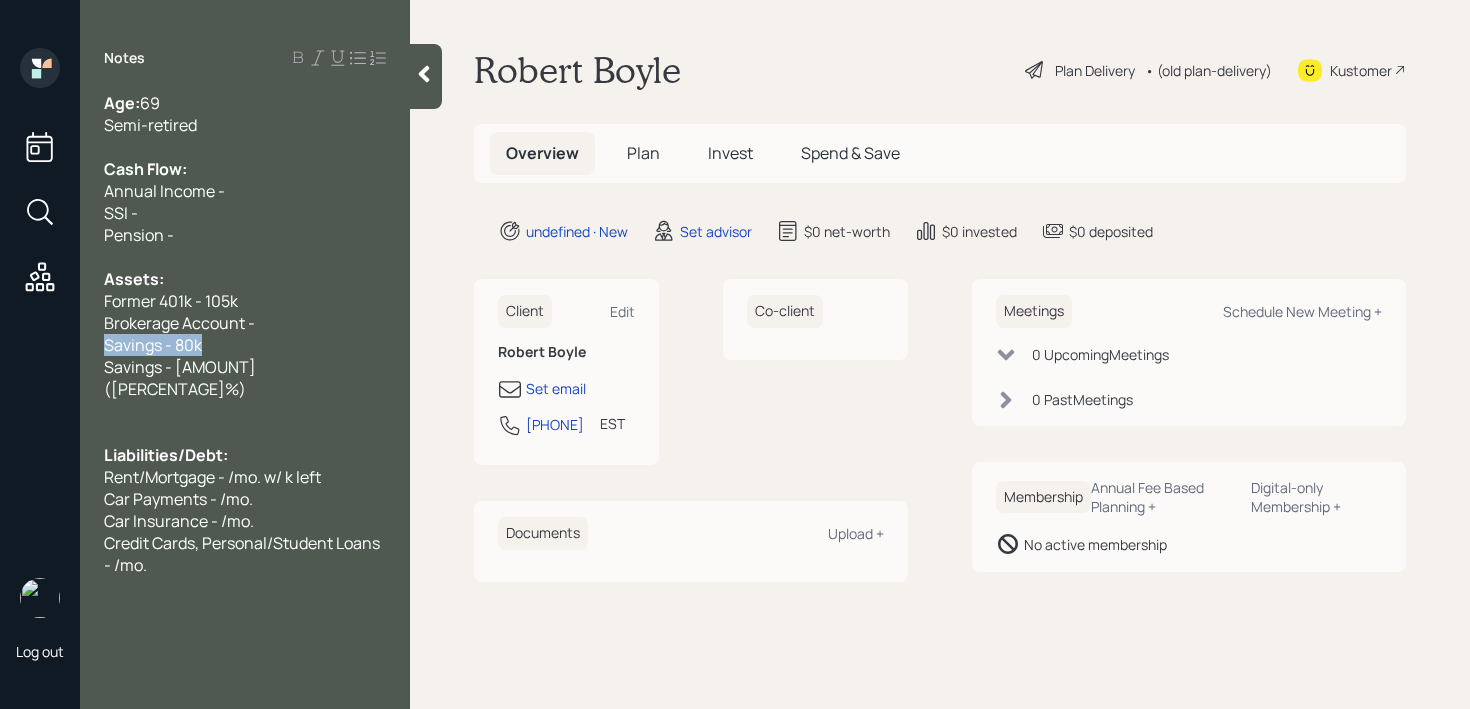 copy on "Savings - 80k" 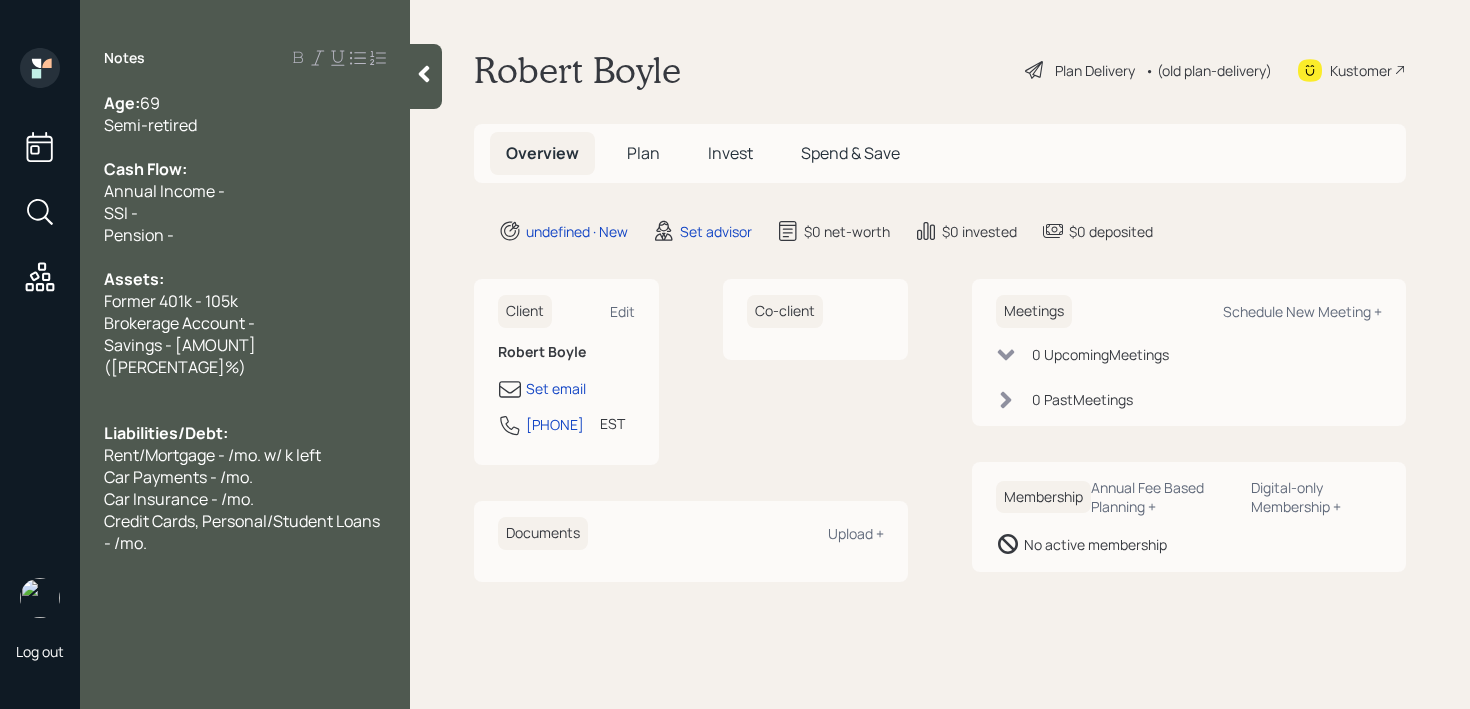 click on "Savings - [AMOUNT] ([PERCENTAGE]%)" at bounding box center (245, 356) 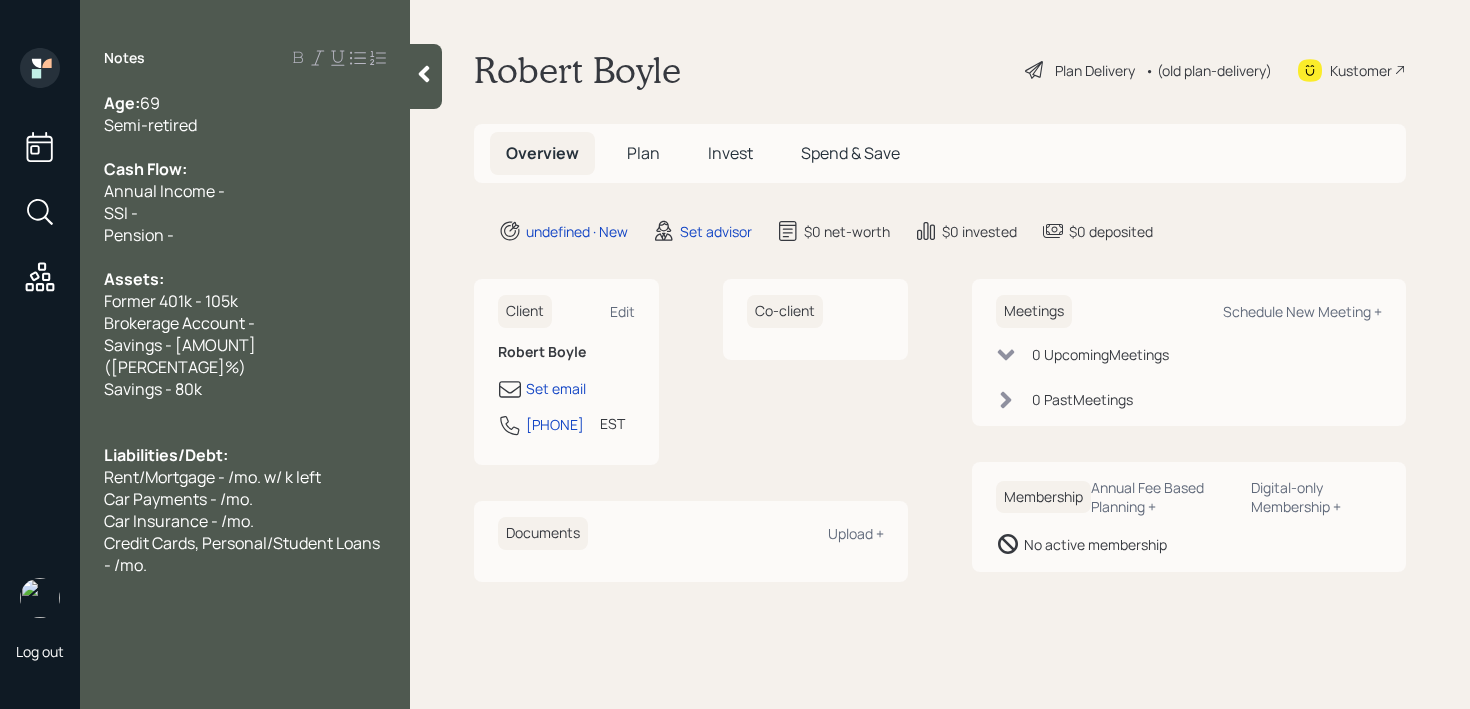 drag, startPoint x: 164, startPoint y: 369, endPoint x: 297, endPoint y: 186, distance: 226.22556 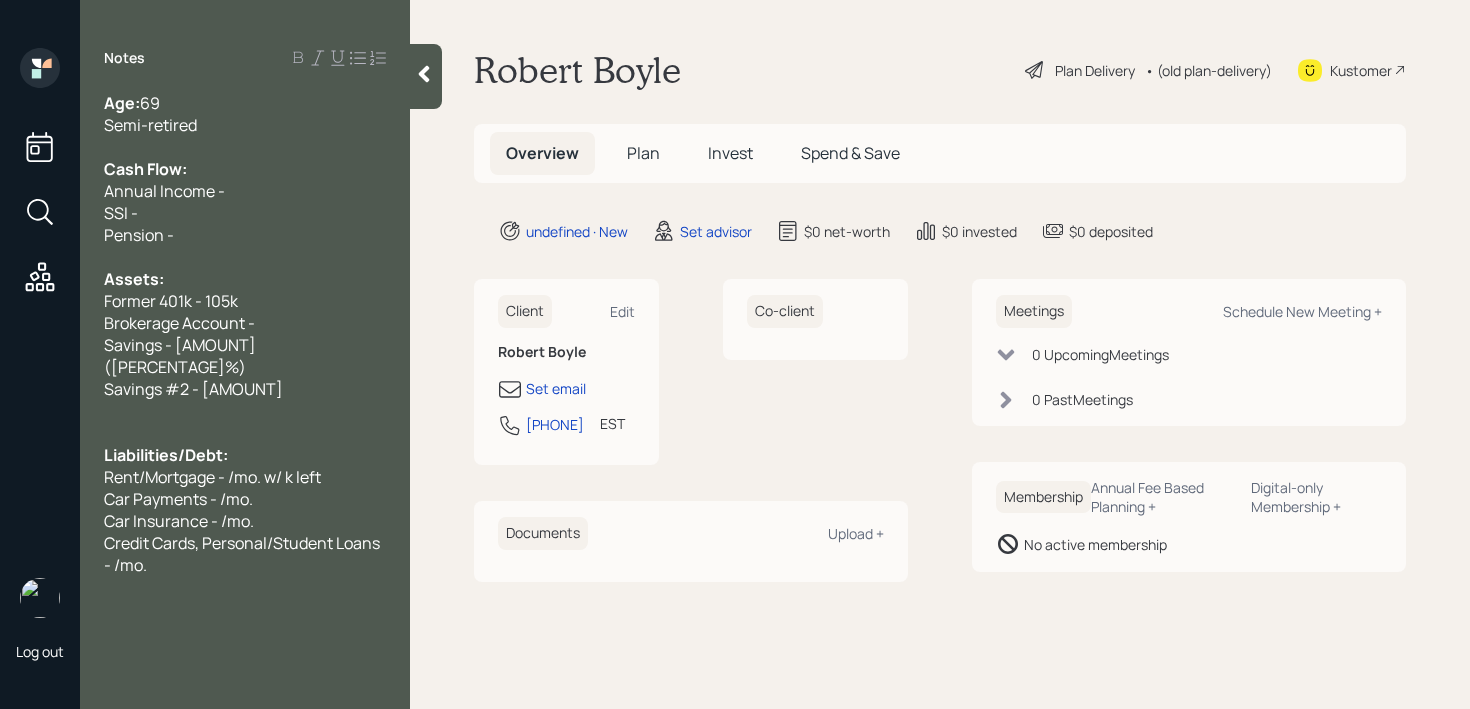 click on "Savings - [AMOUNT] ([PERCENTAGE]%)" at bounding box center (245, 356) 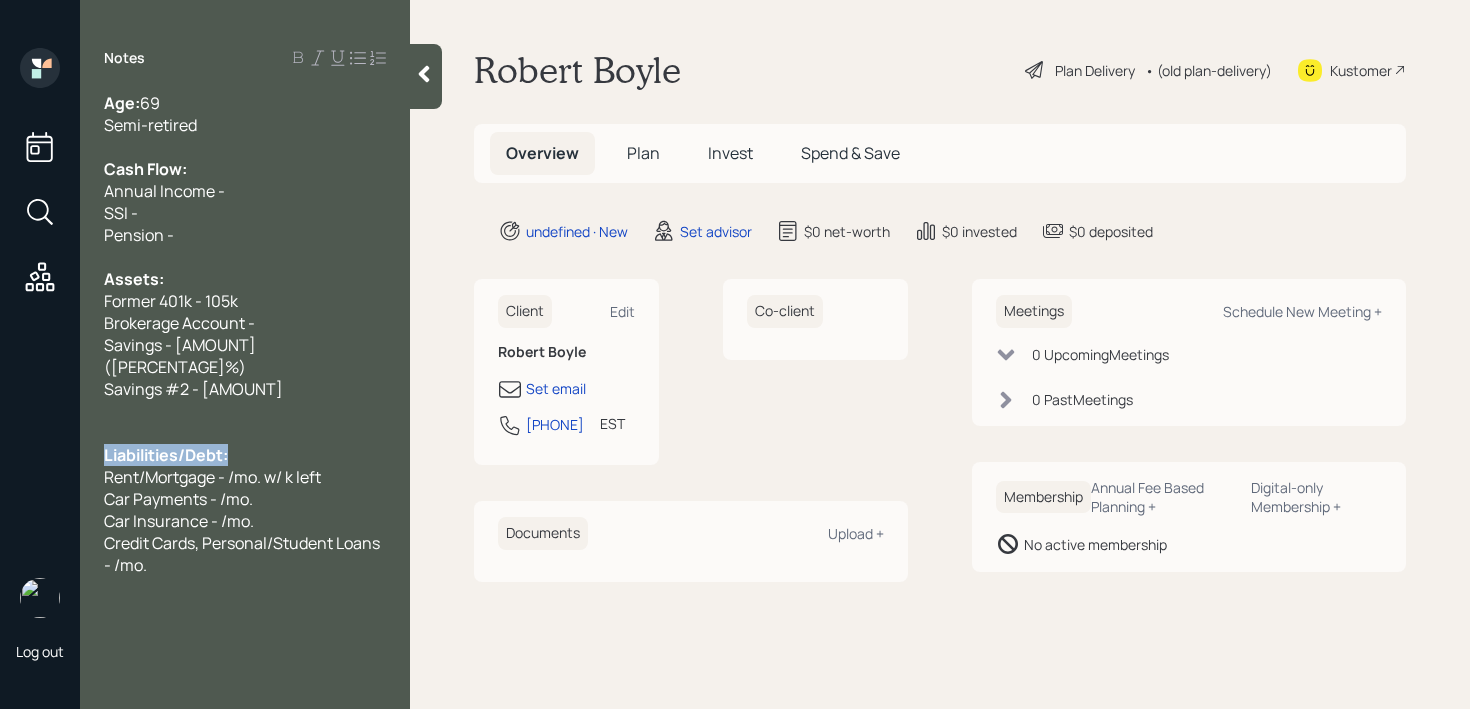 click on "Liabilities/Debt:" at bounding box center (245, 455) 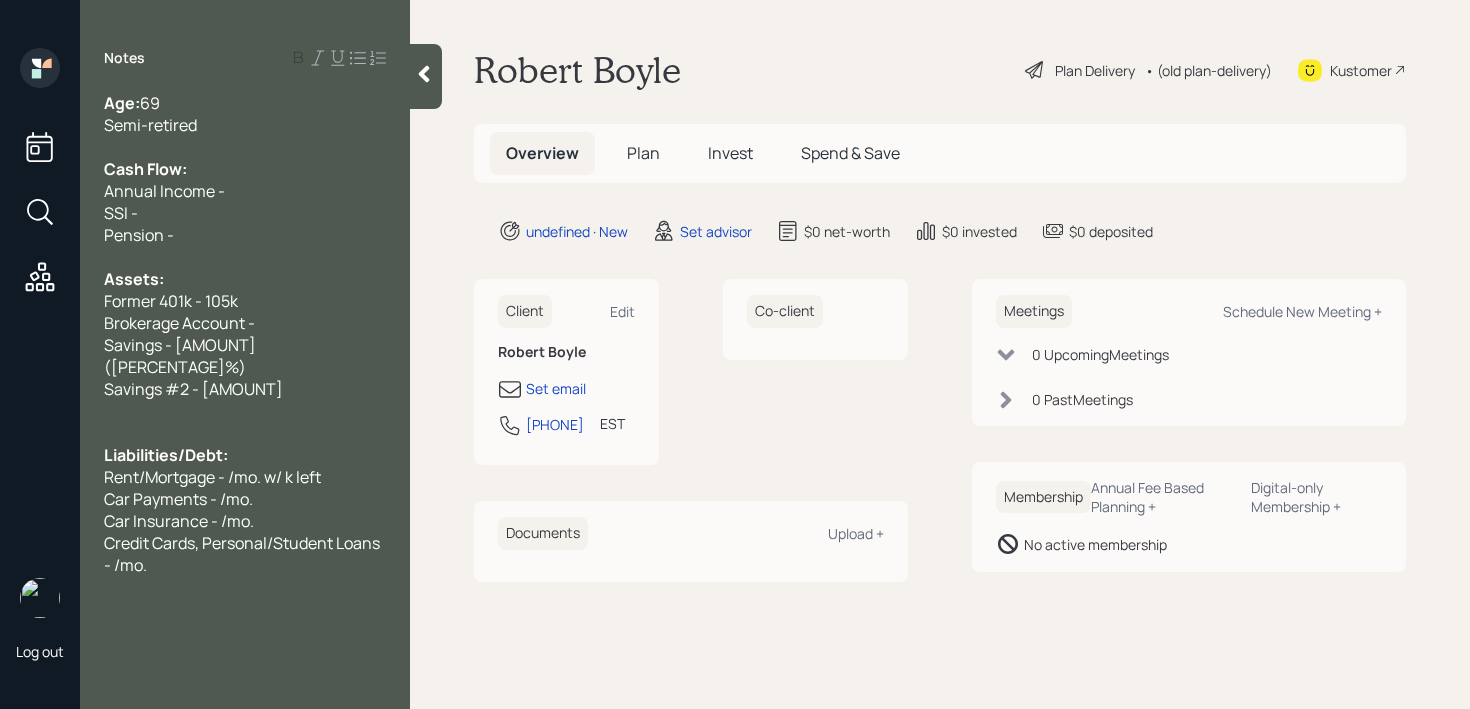 click on "Liabilities/Debt:" at bounding box center (245, 455) 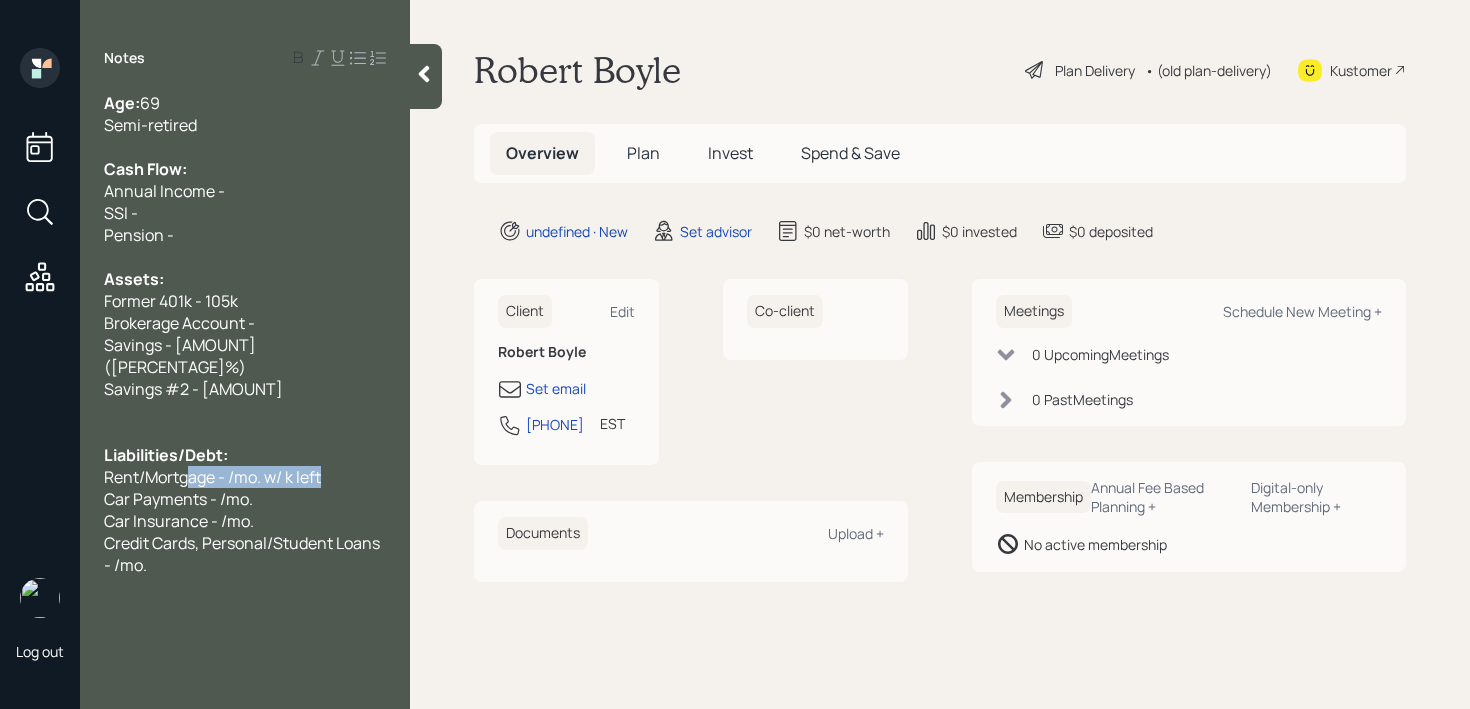 drag, startPoint x: 360, startPoint y: 457, endPoint x: 82, endPoint y: 457, distance: 278 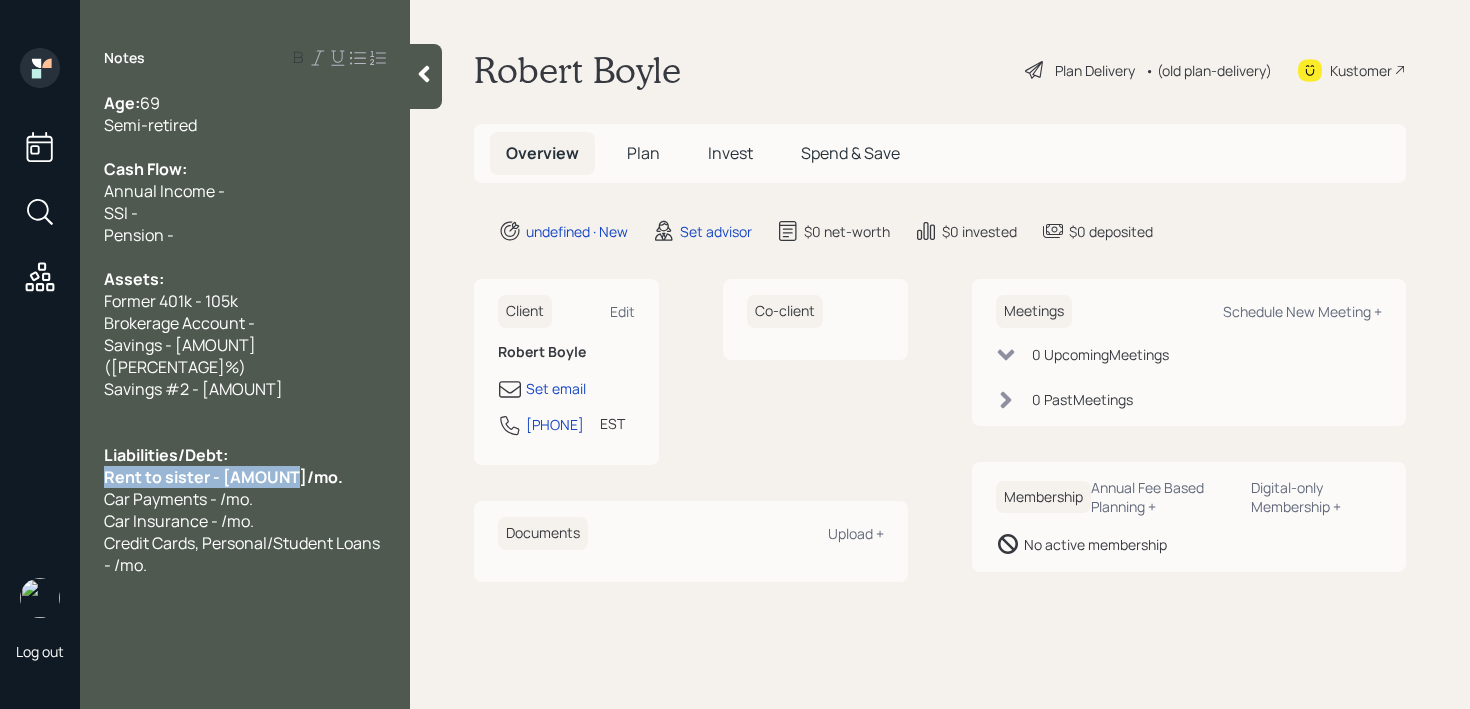 drag, startPoint x: 302, startPoint y: 454, endPoint x: 0, endPoint y: 455, distance: 302.00165 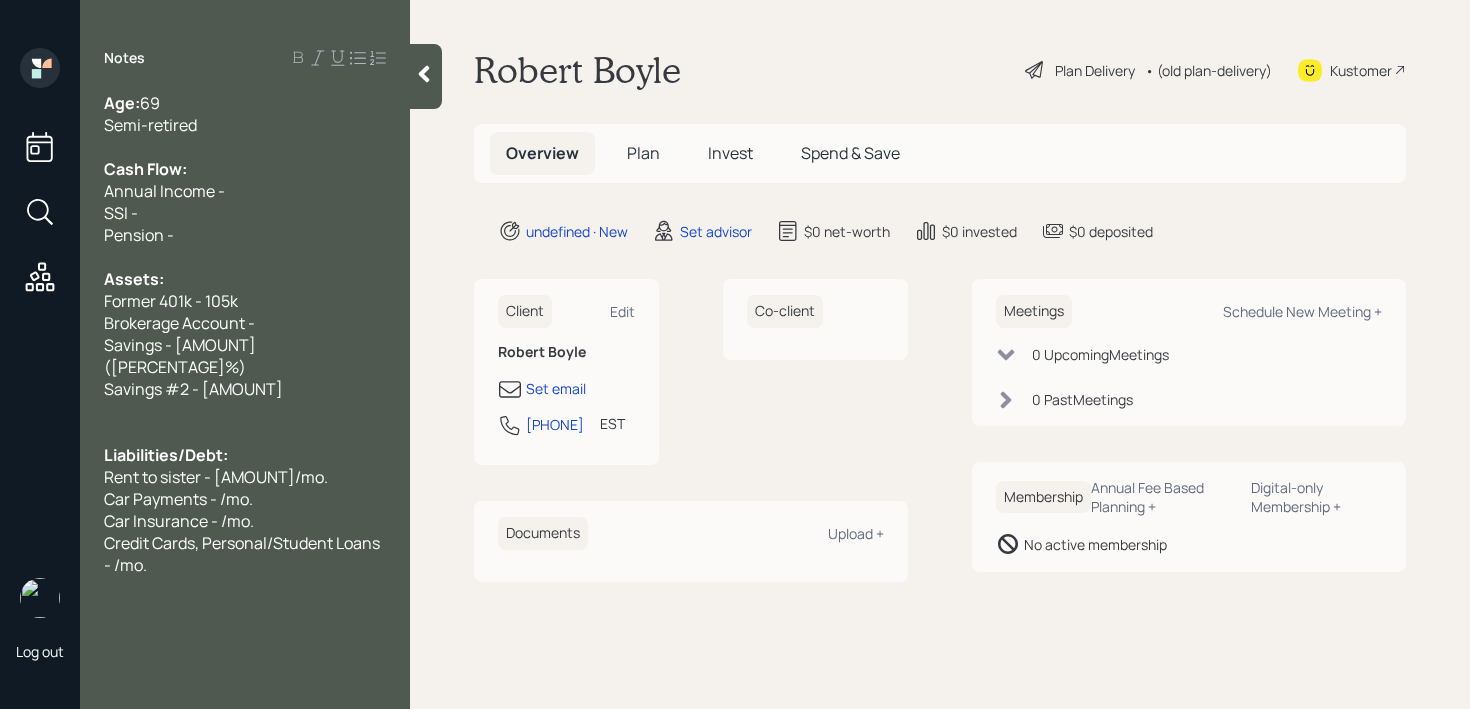 click on "Car Insurance - /mo." at bounding box center [245, 521] 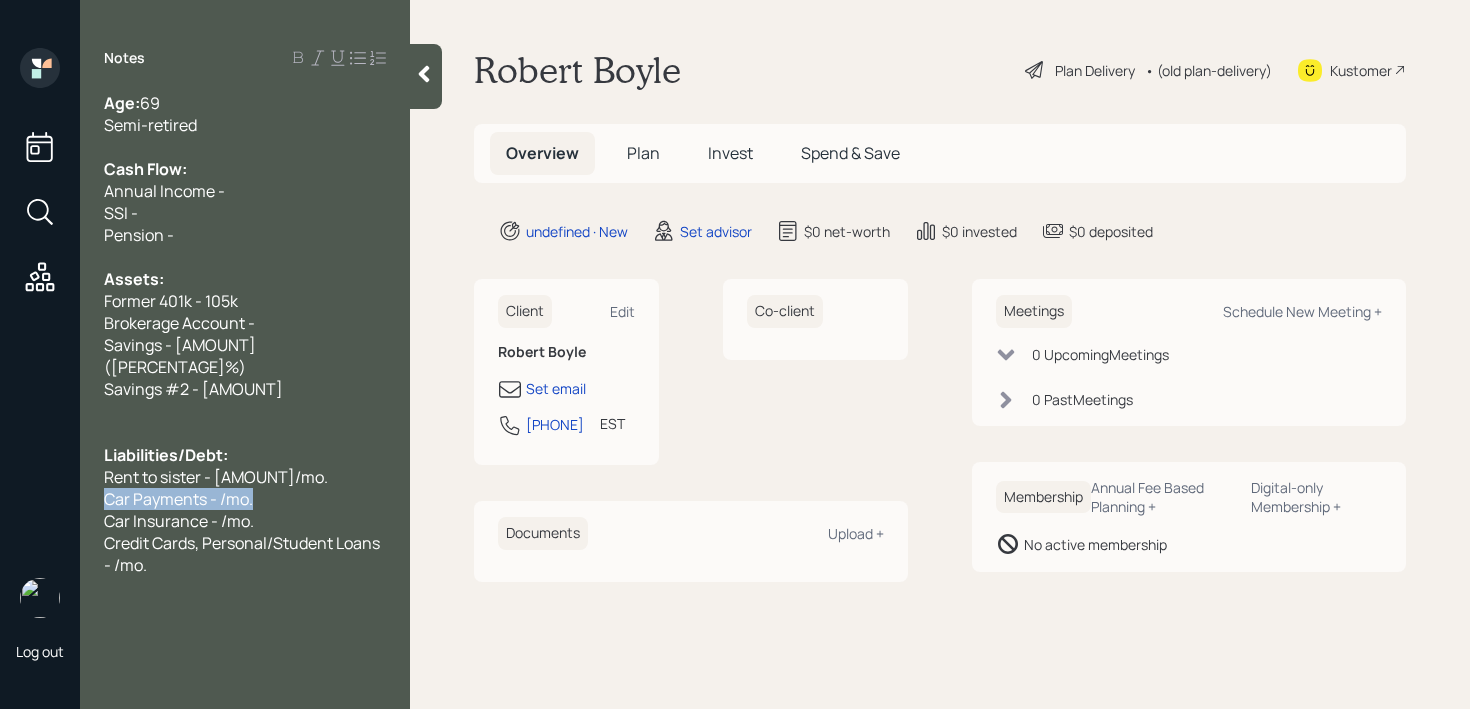 drag, startPoint x: 278, startPoint y: 478, endPoint x: 0, endPoint y: 478, distance: 278 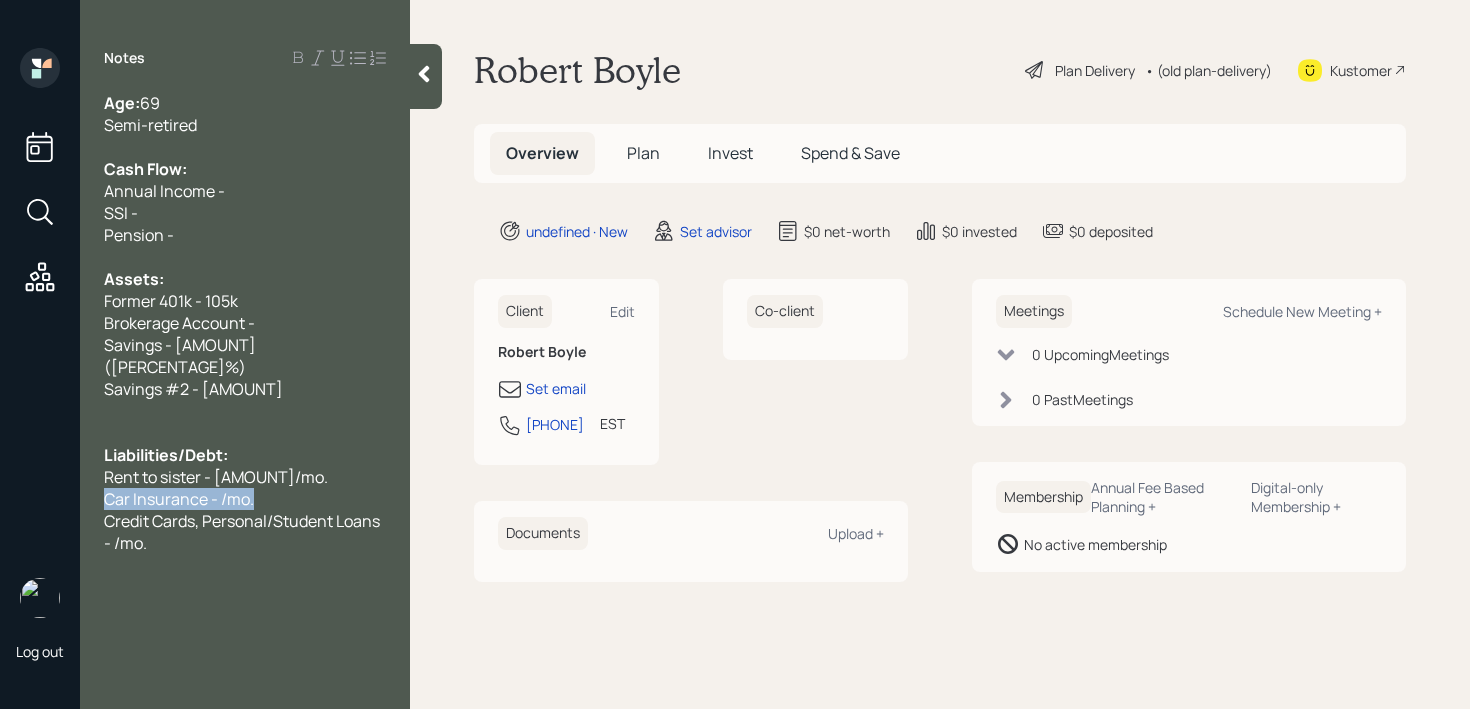 drag, startPoint x: 259, startPoint y: 475, endPoint x: 0, endPoint y: 475, distance: 259 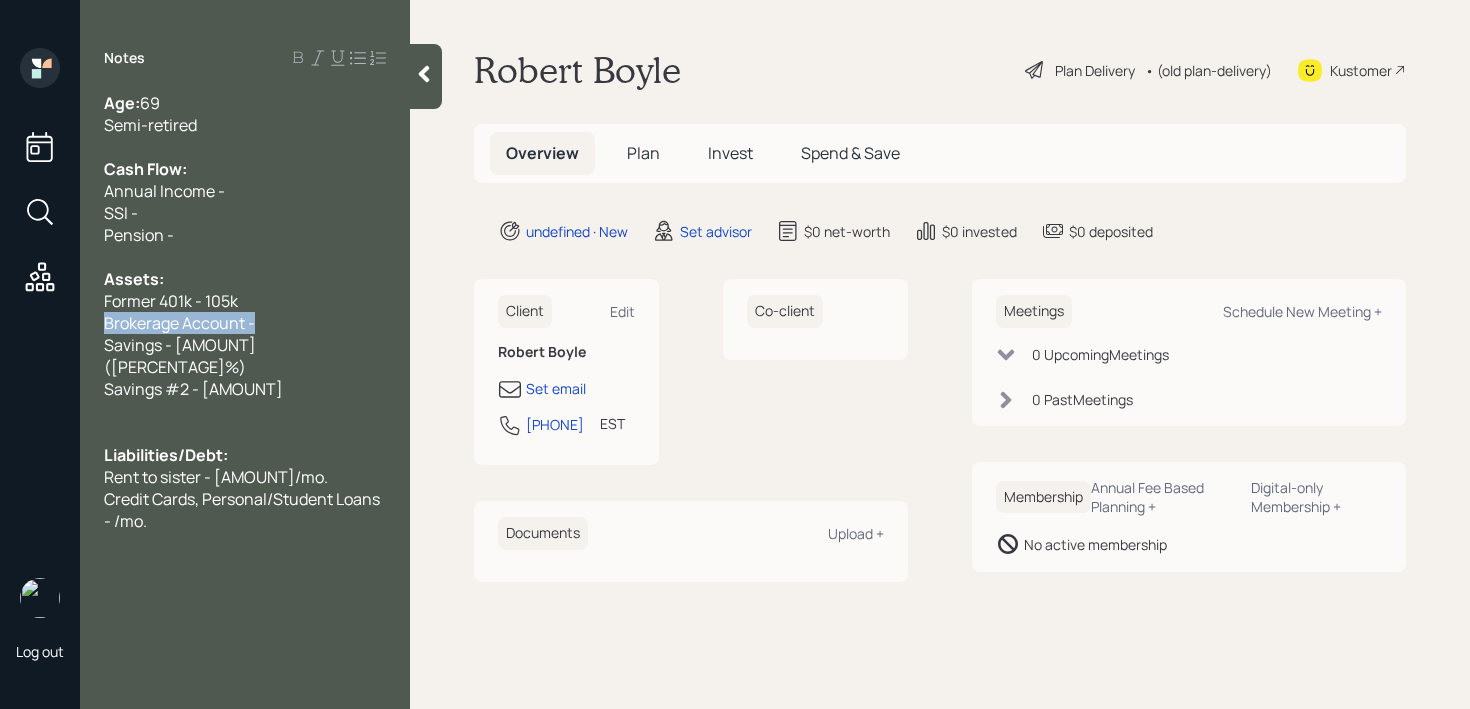 drag, startPoint x: 308, startPoint y: 321, endPoint x: 0, endPoint y: 321, distance: 308 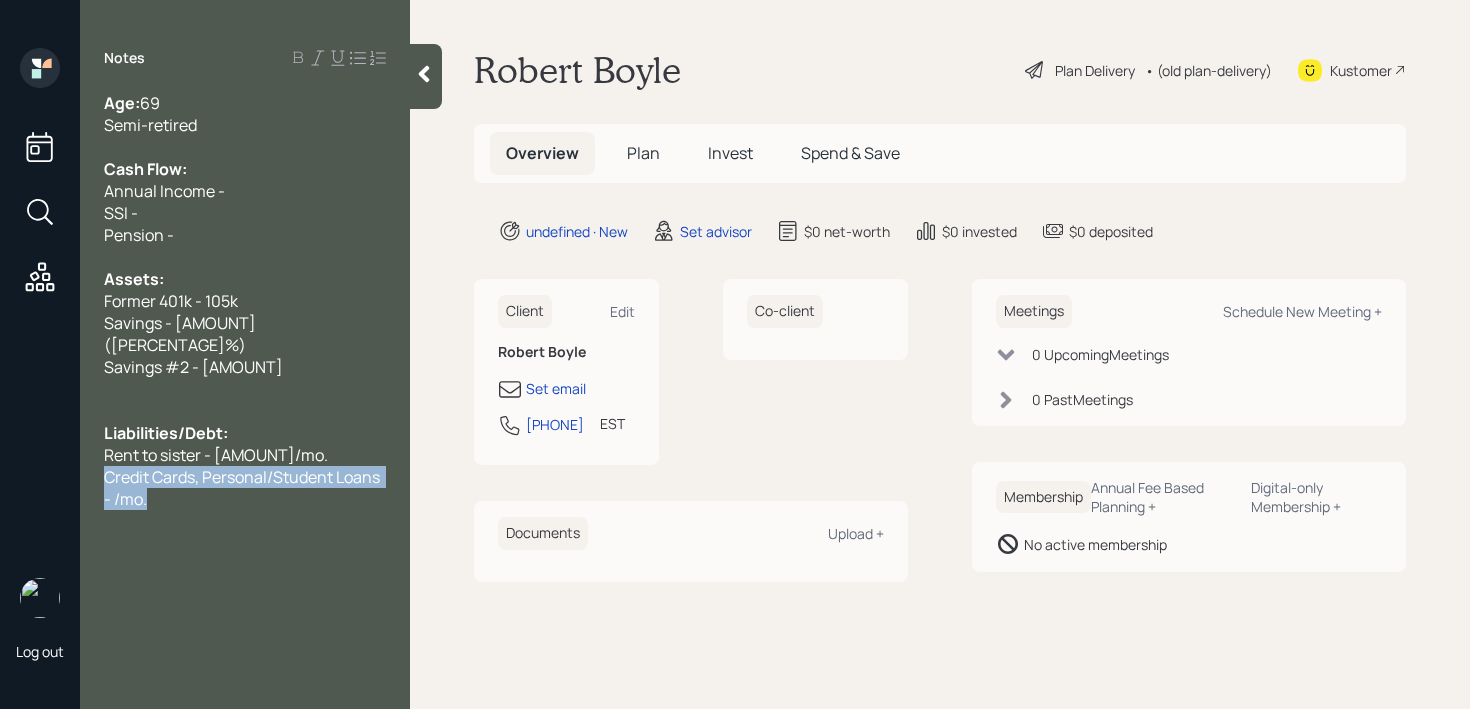 drag, startPoint x: 159, startPoint y: 485, endPoint x: 104, endPoint y: 458, distance: 61.269894 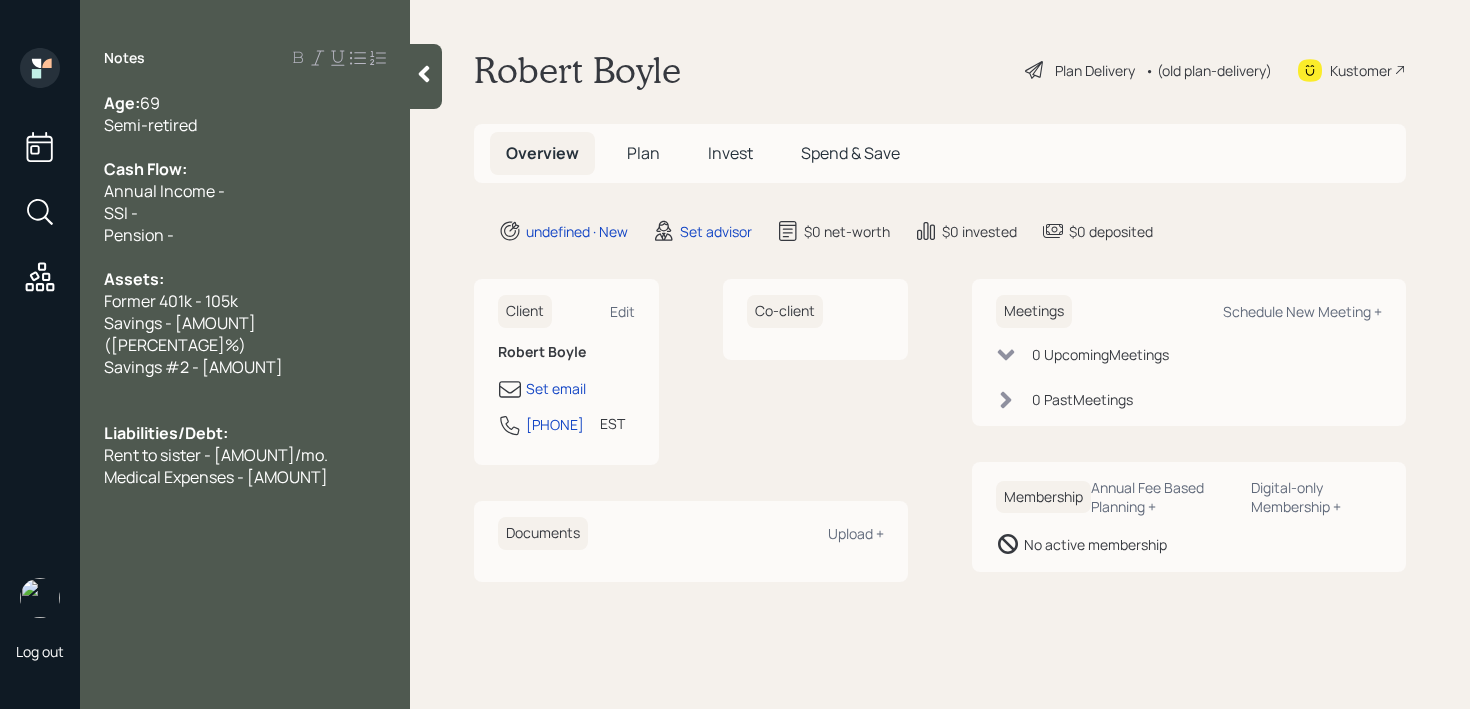 click on "Savings - [AMOUNT] ([PERCENTAGE]%)" at bounding box center (181, 334) 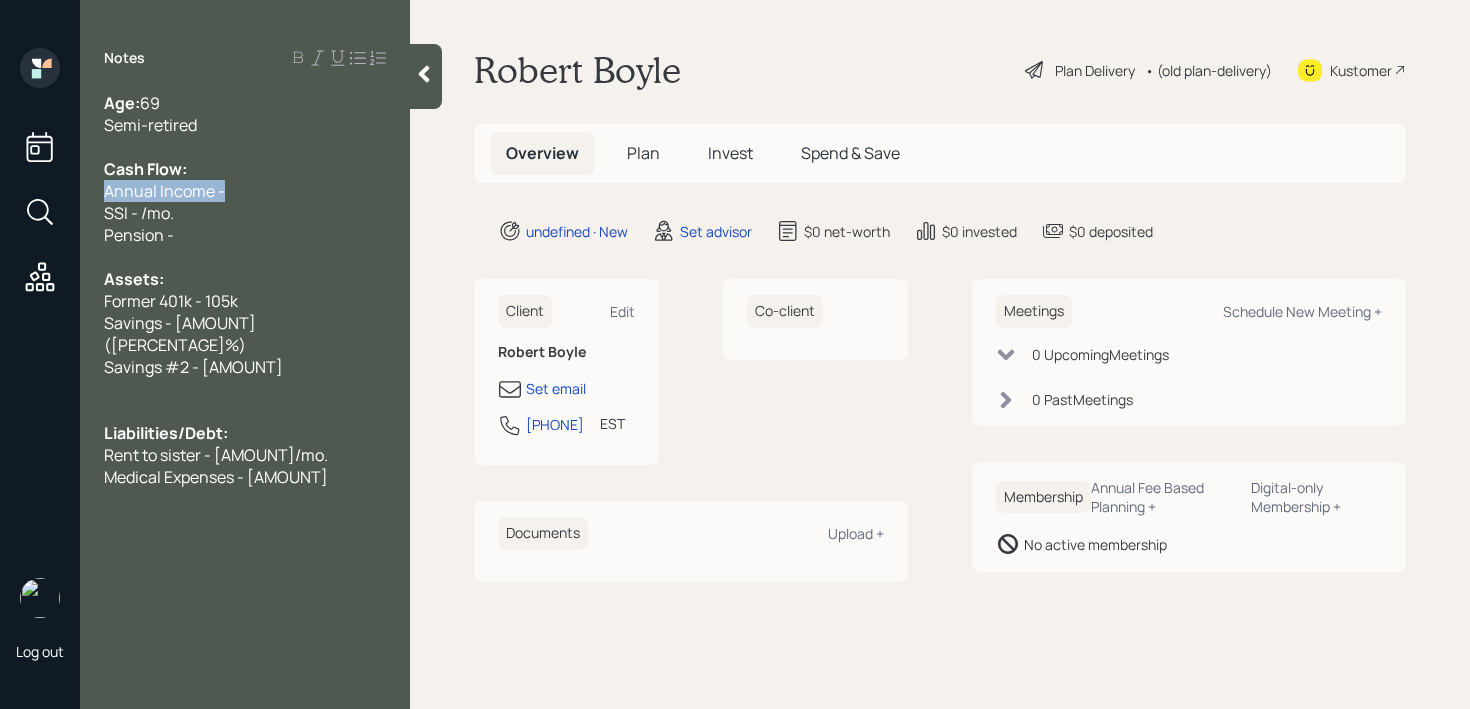 drag, startPoint x: 261, startPoint y: 186, endPoint x: 0, endPoint y: 186, distance: 261 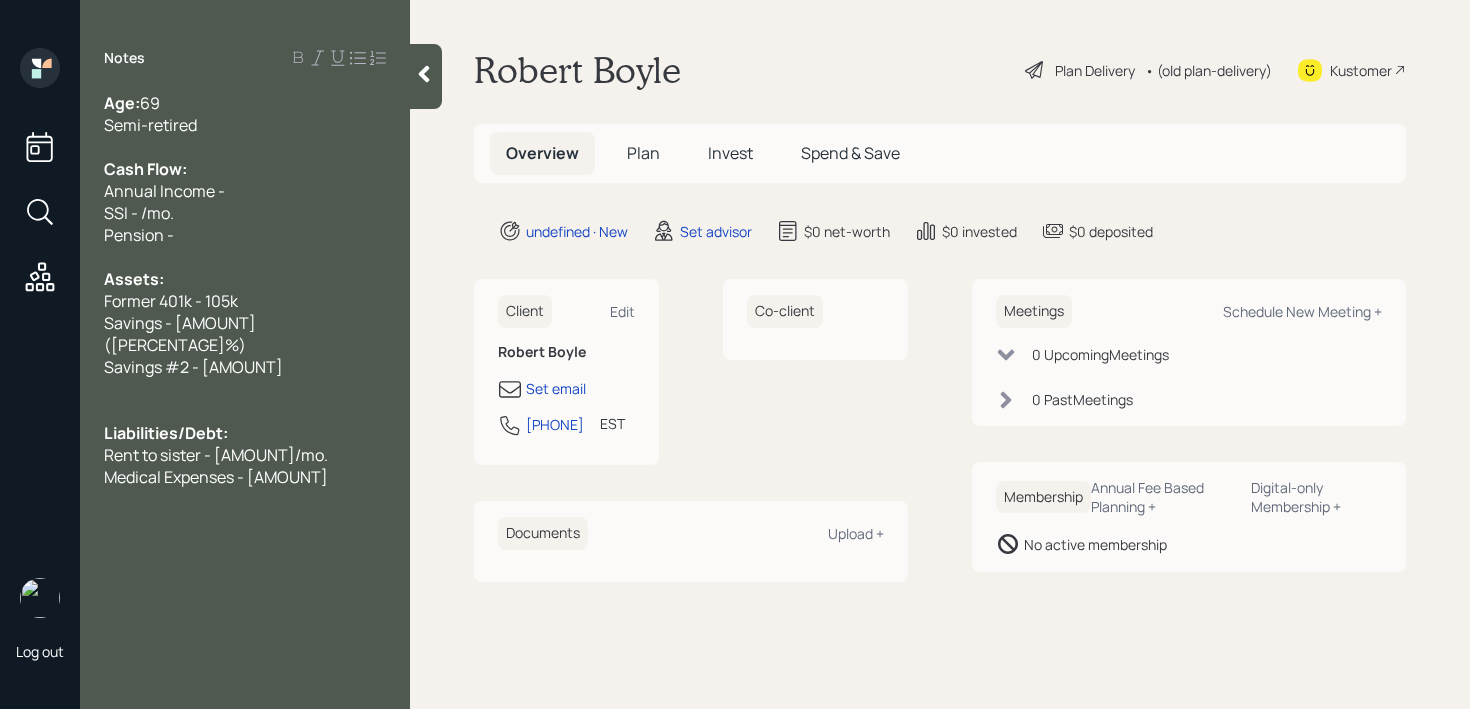 click on "Pension -" at bounding box center (245, 235) 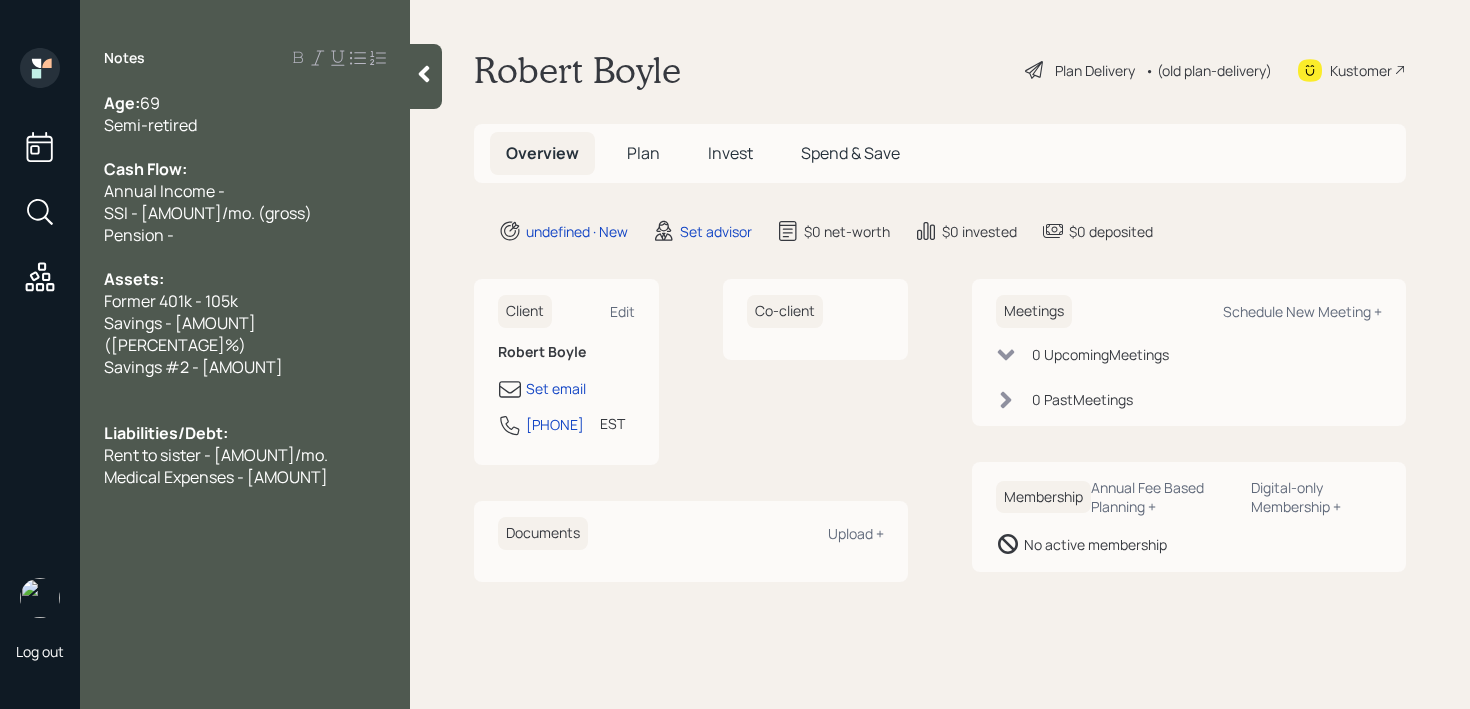 click on "Pension -" at bounding box center (245, 235) 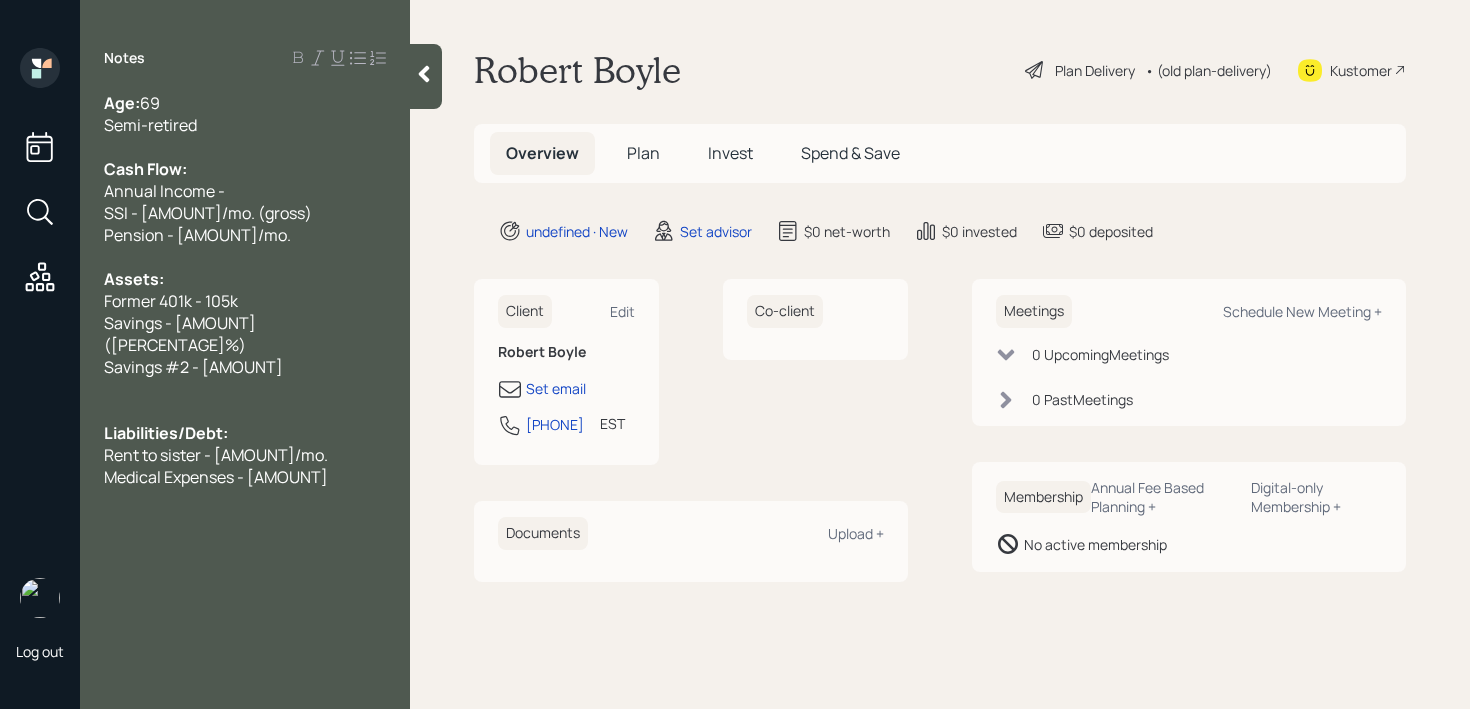 click on "SSI - [AMOUNT]/mo. (gross)" at bounding box center [208, 213] 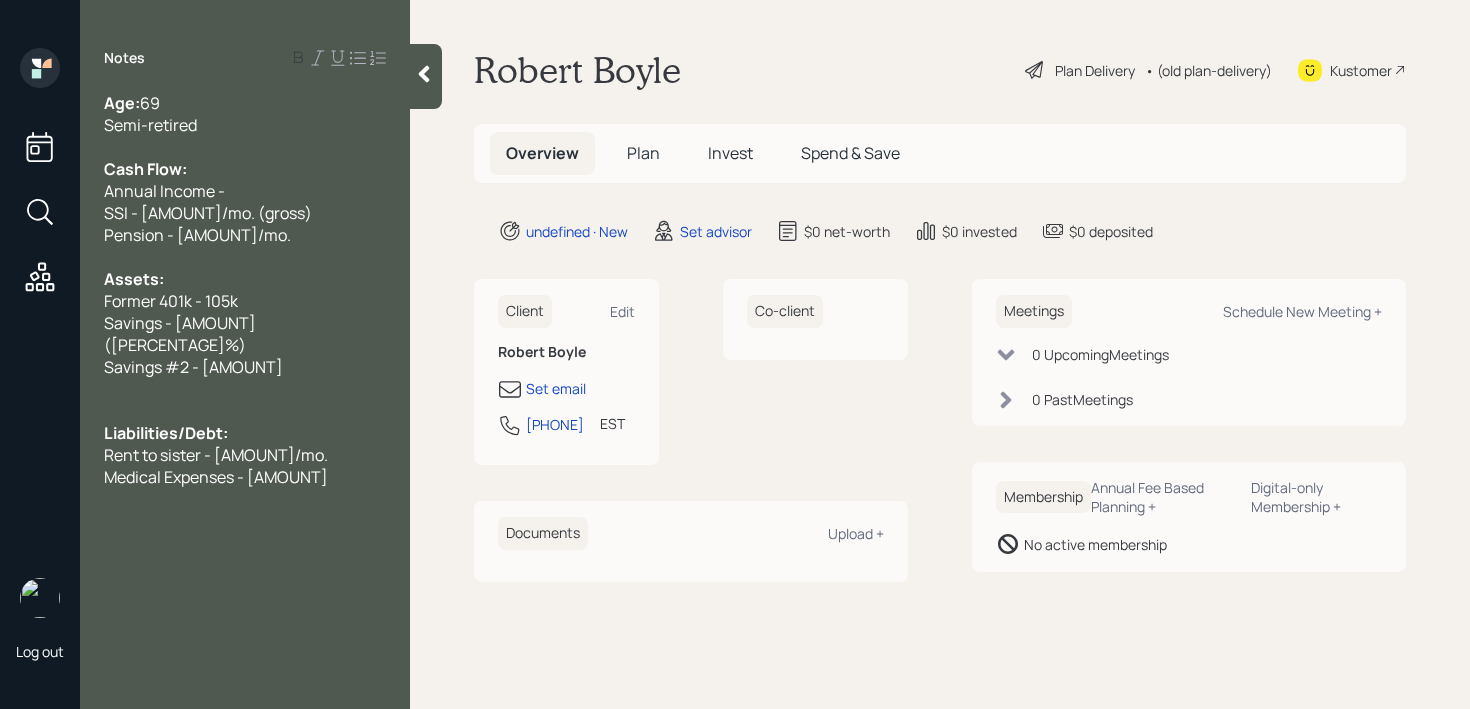 click on "Annual Income -" at bounding box center (245, 191) 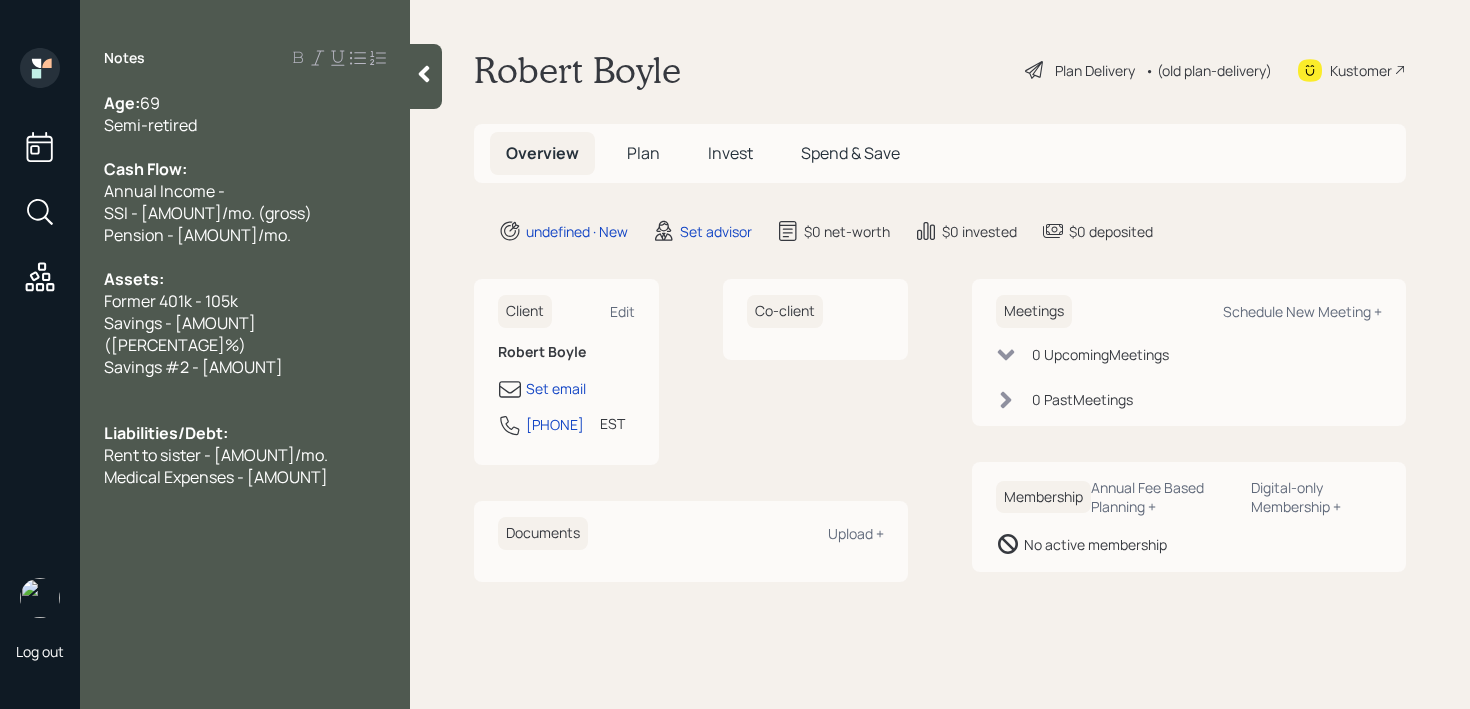 click on "Semi-retired" at bounding box center (245, 125) 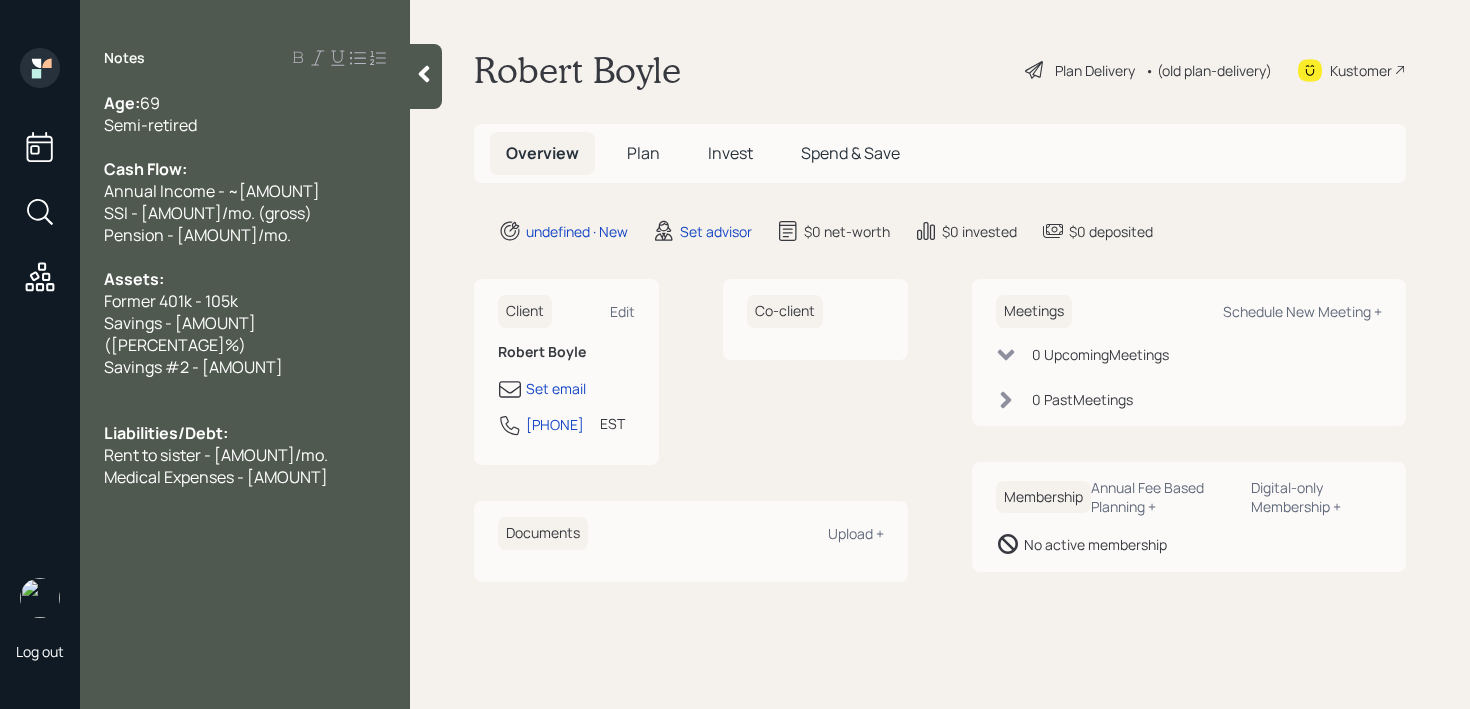 click on "Medical Expenses - [AMOUNT]" at bounding box center (245, 477) 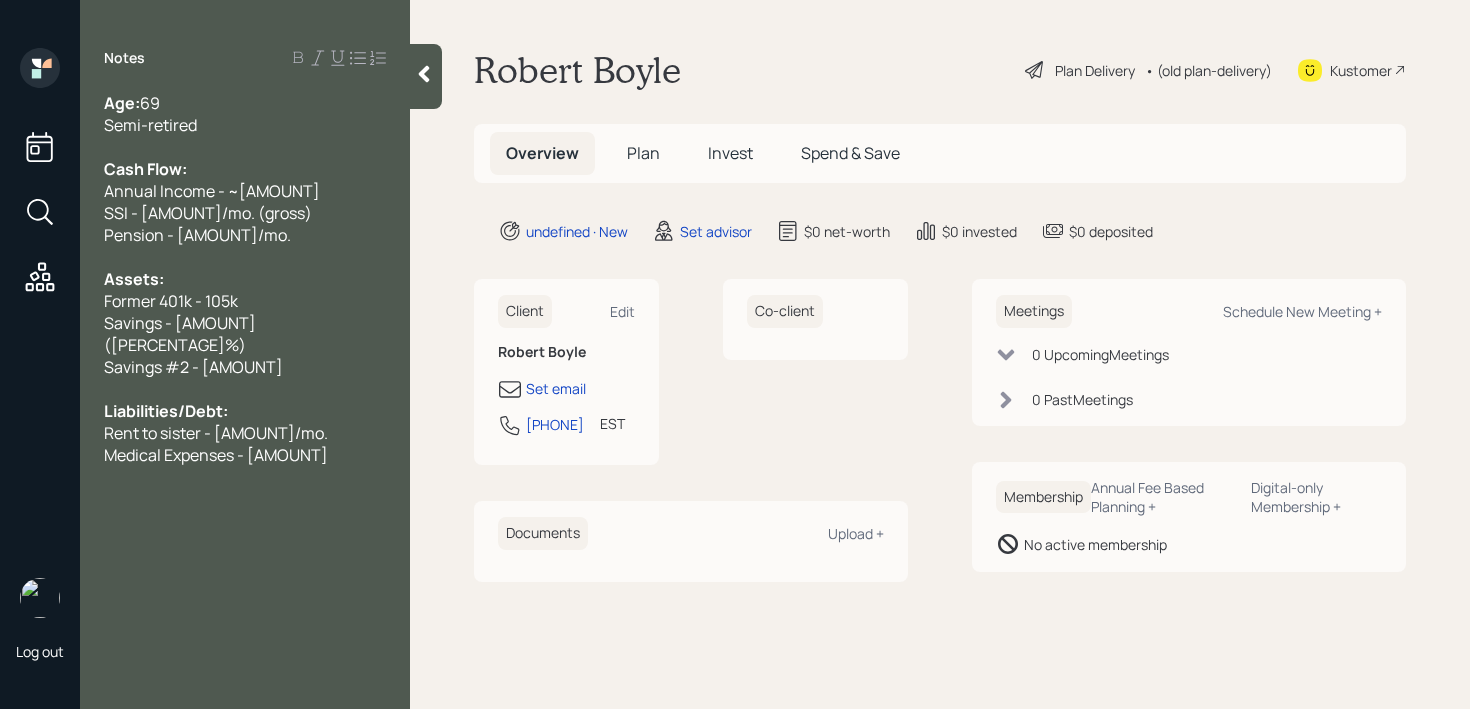 click on "Medical Expenses - [AMOUNT]" at bounding box center (245, 455) 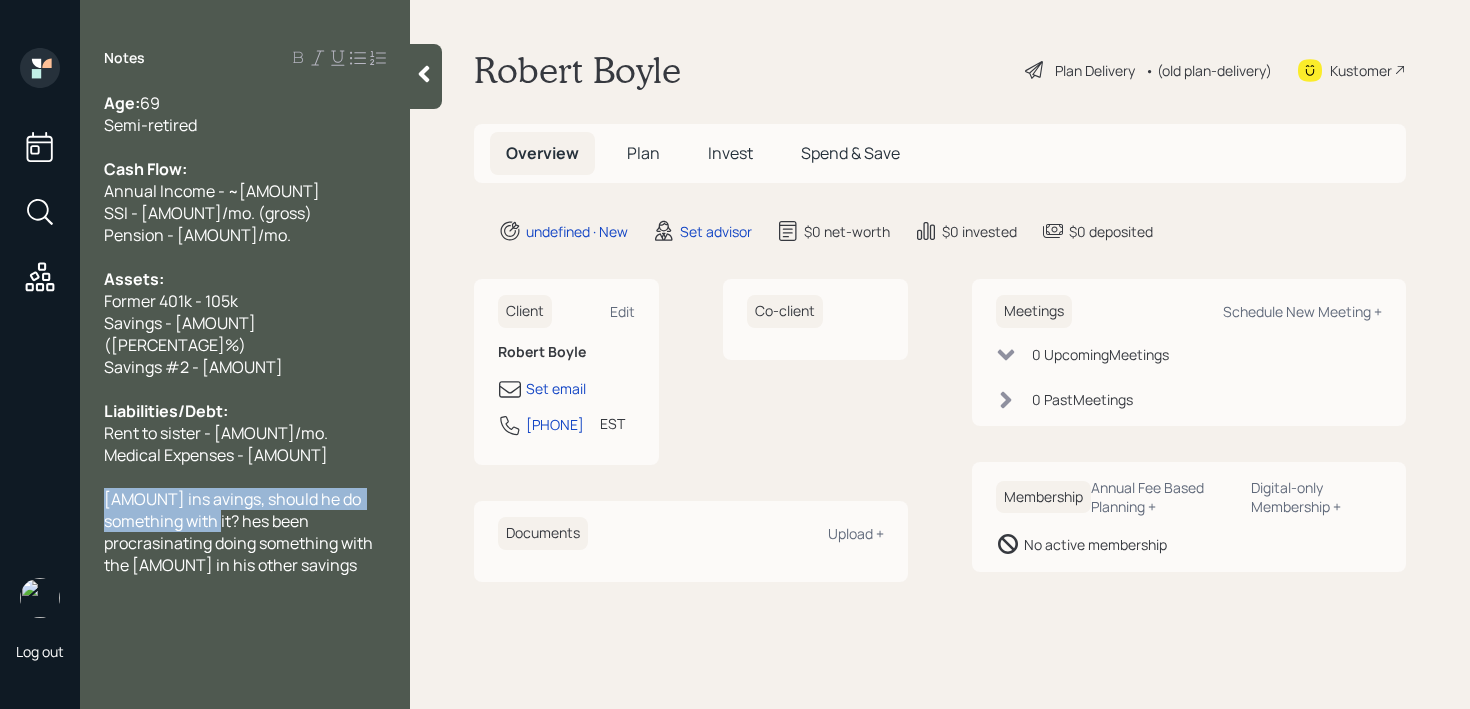 drag, startPoint x: 251, startPoint y: 498, endPoint x: 96, endPoint y: 481, distance: 155.92947 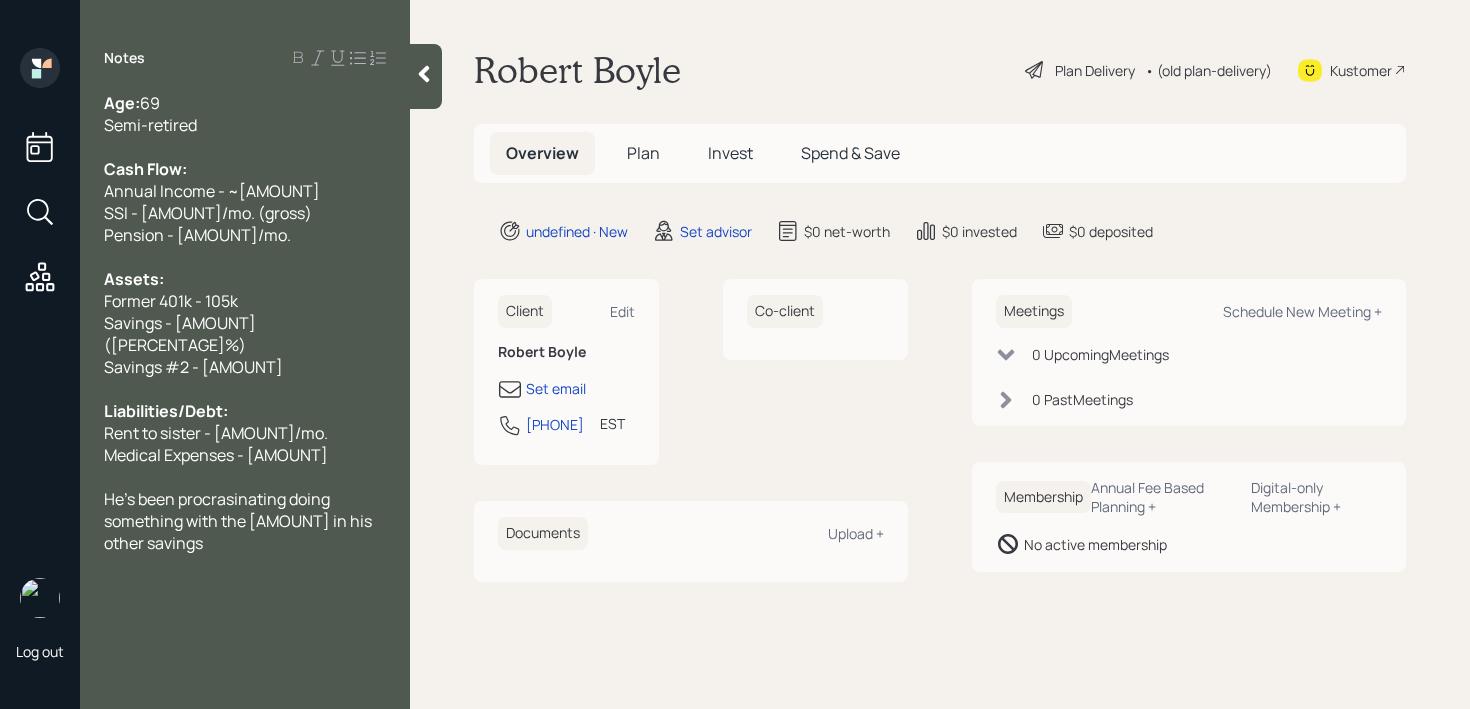 click on "He's been procrasinating doing something with the [AMOUNT] in his other savings" at bounding box center (245, 521) 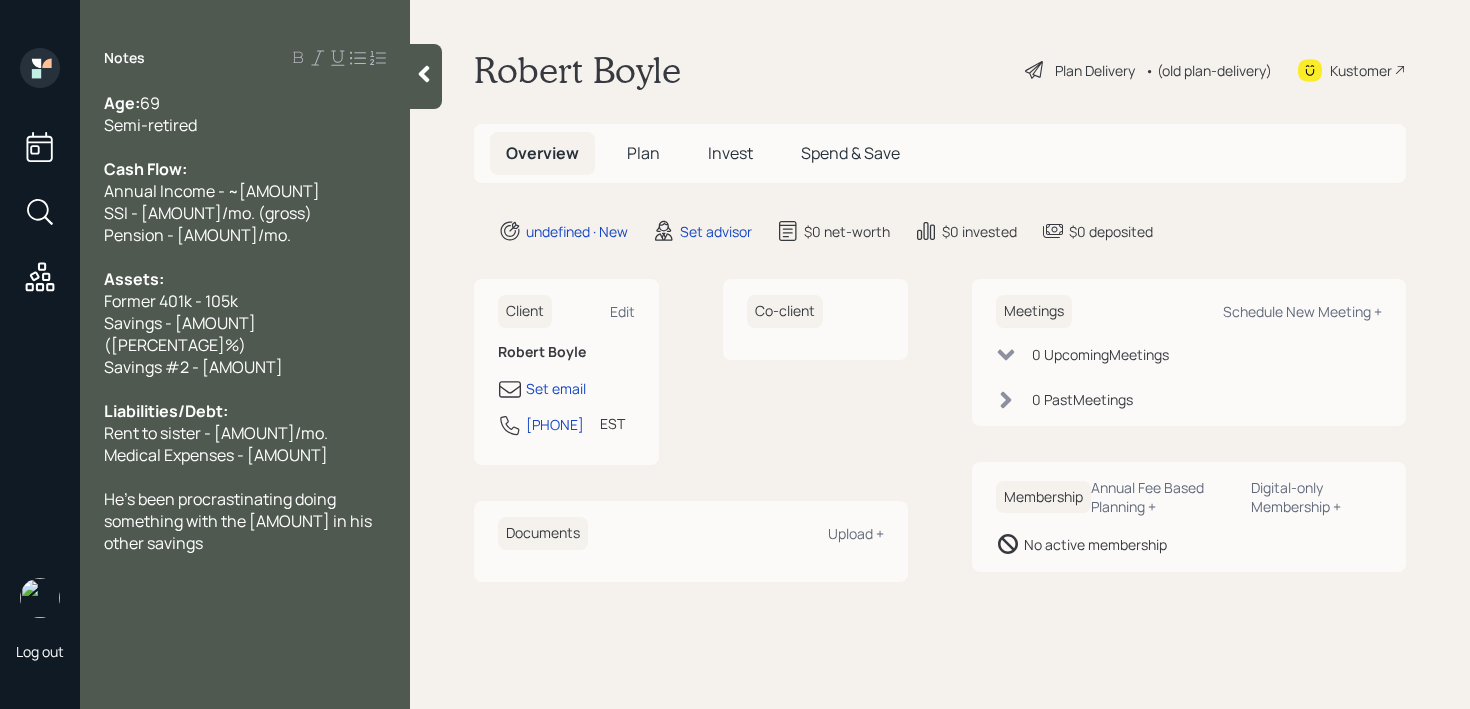 click on "He's been procrastinating doing something with the [AMOUNT] in his other savings" at bounding box center [245, 521] 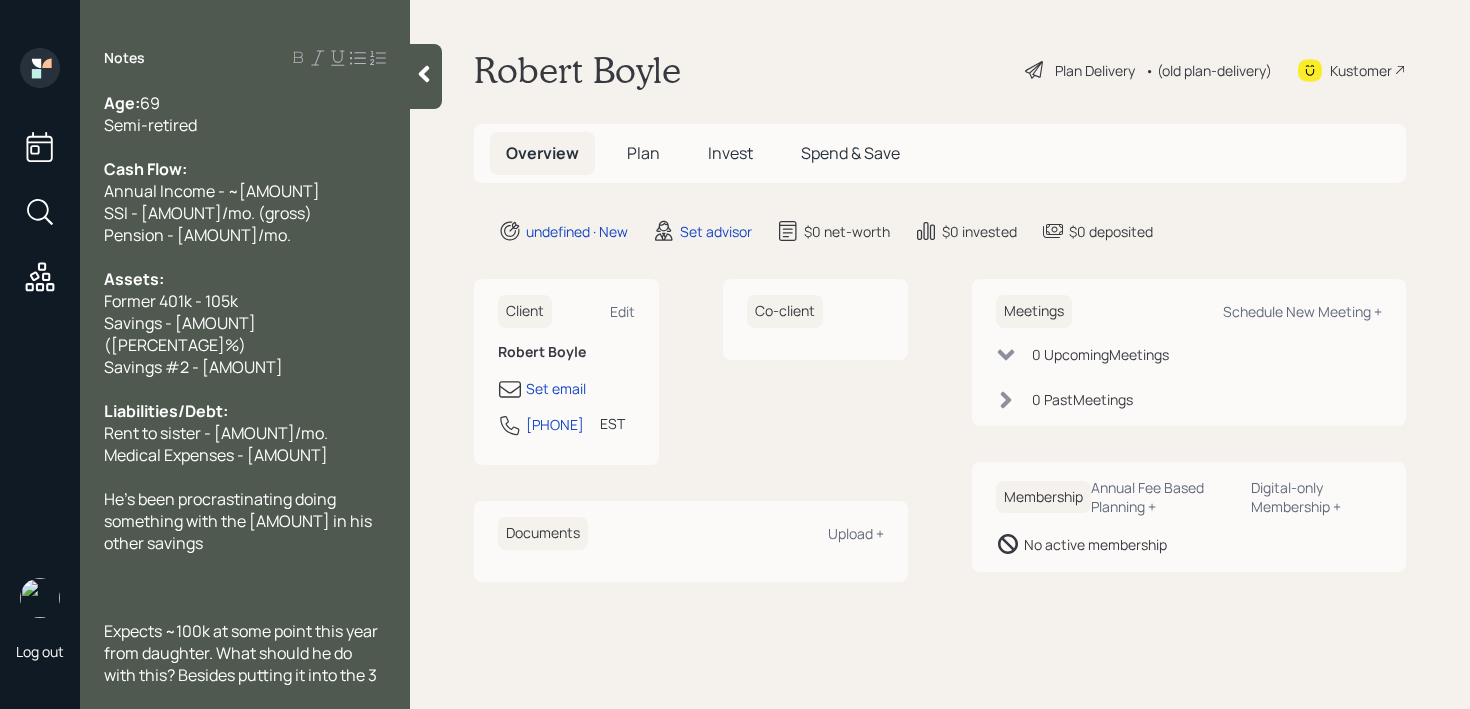 scroll, scrollTop: 1, scrollLeft: 0, axis: vertical 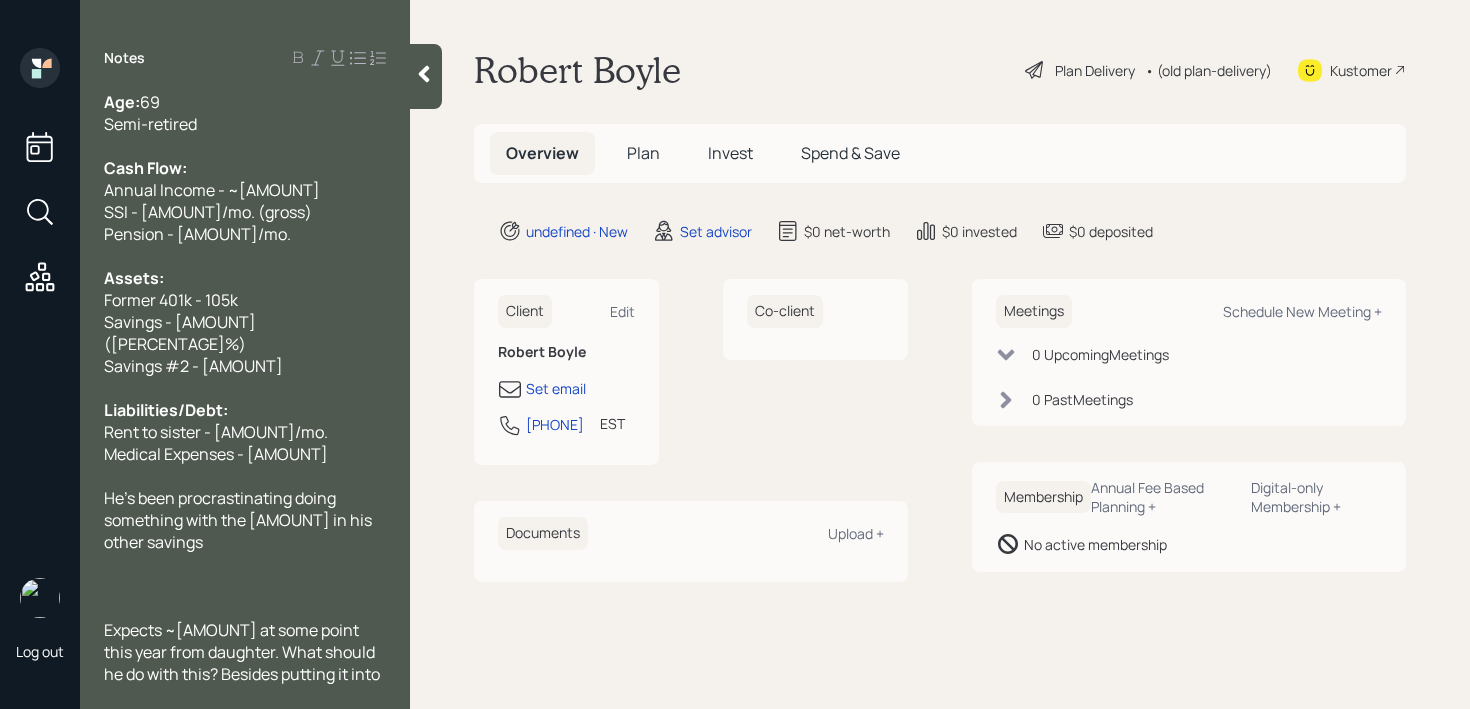 click at bounding box center (245, 586) 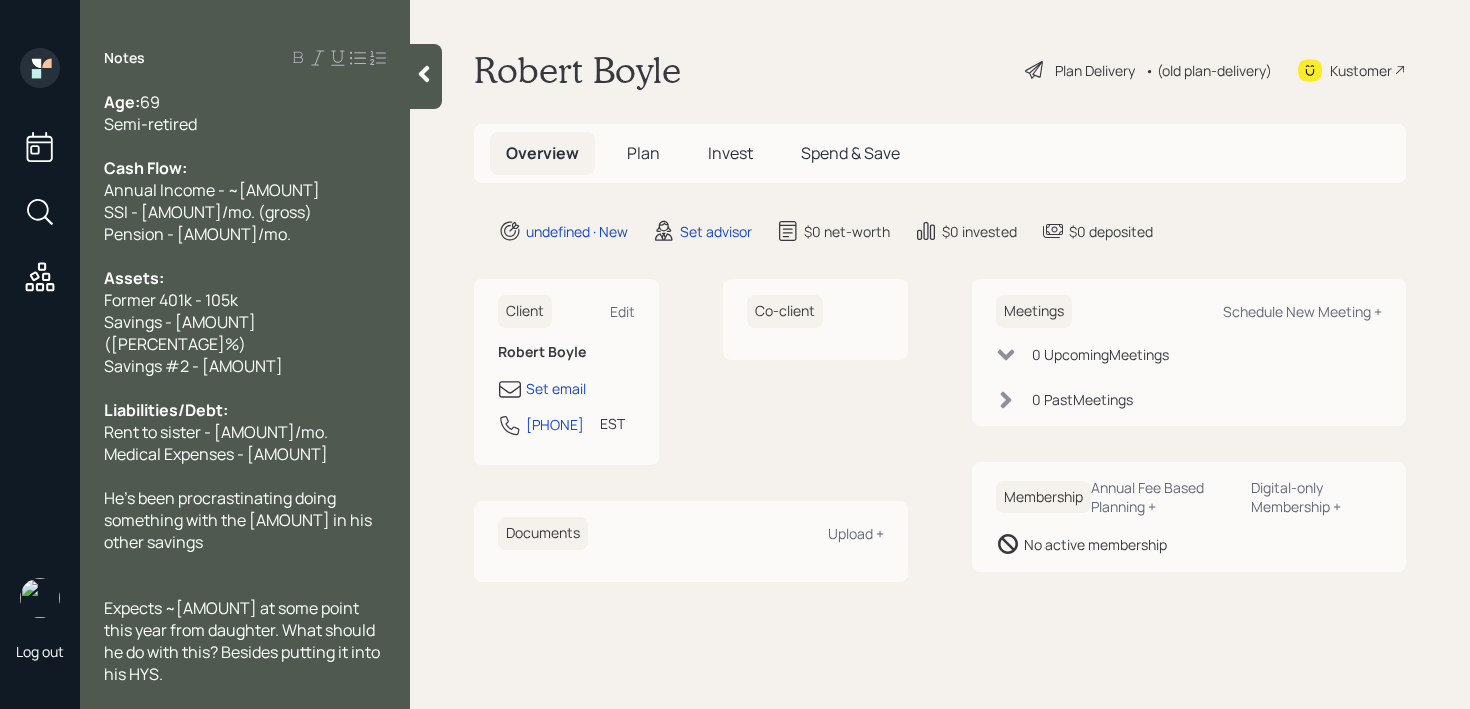 scroll, scrollTop: 0, scrollLeft: 0, axis: both 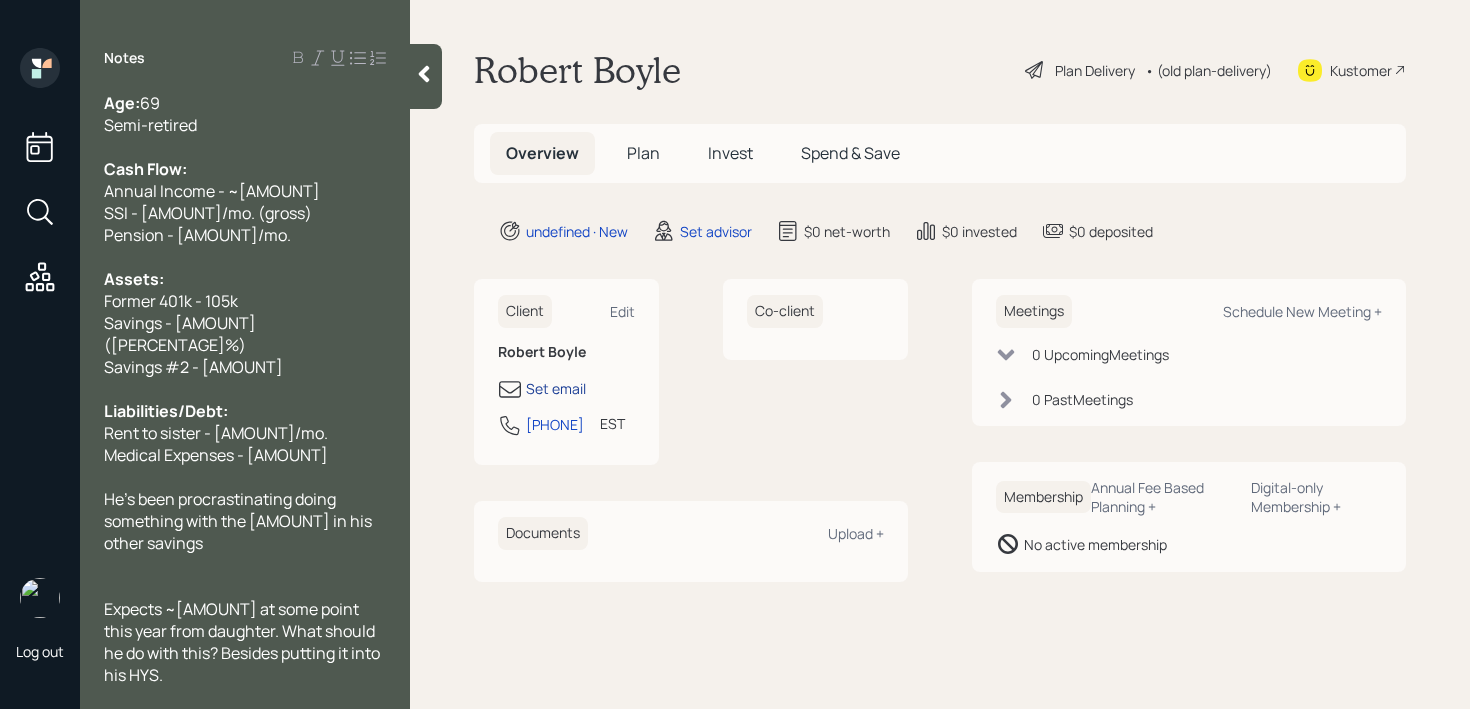 click on "Set email" at bounding box center [556, 388] 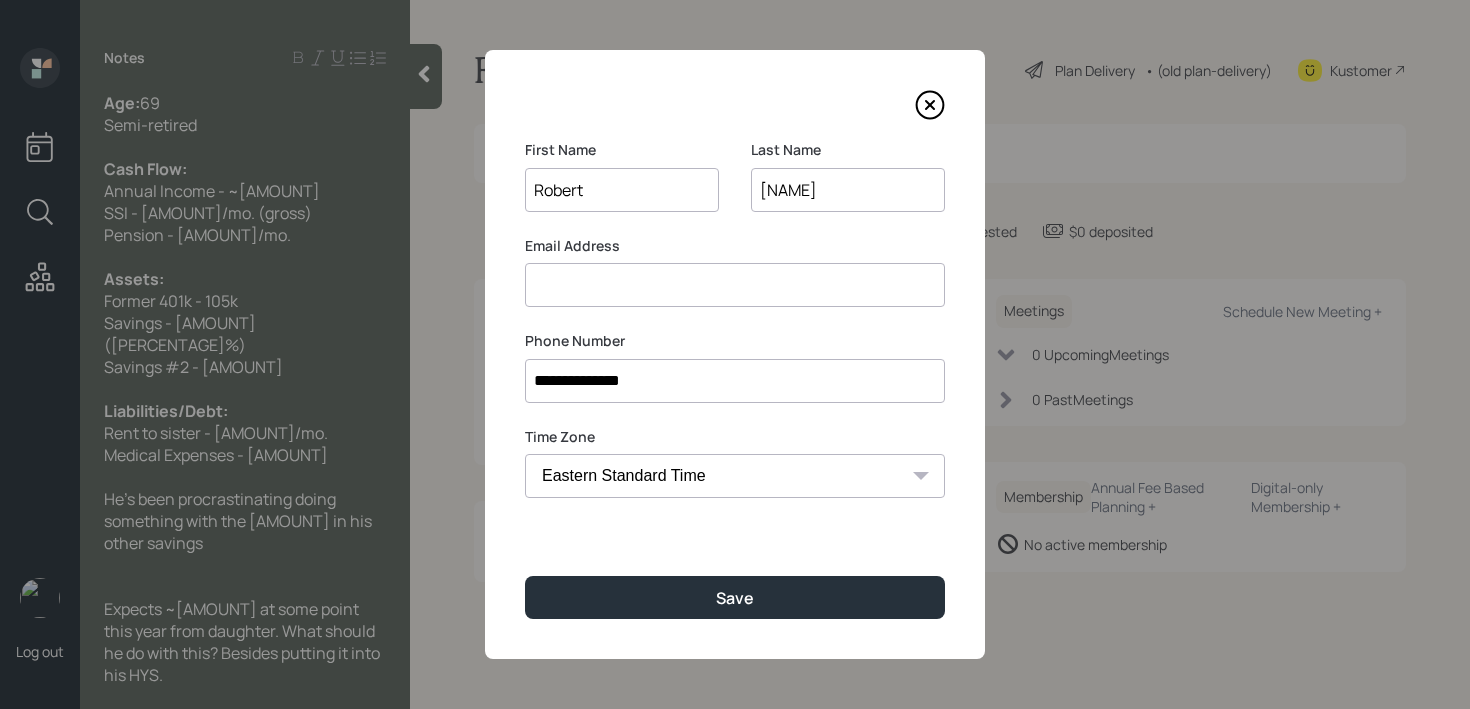 click at bounding box center [735, 285] 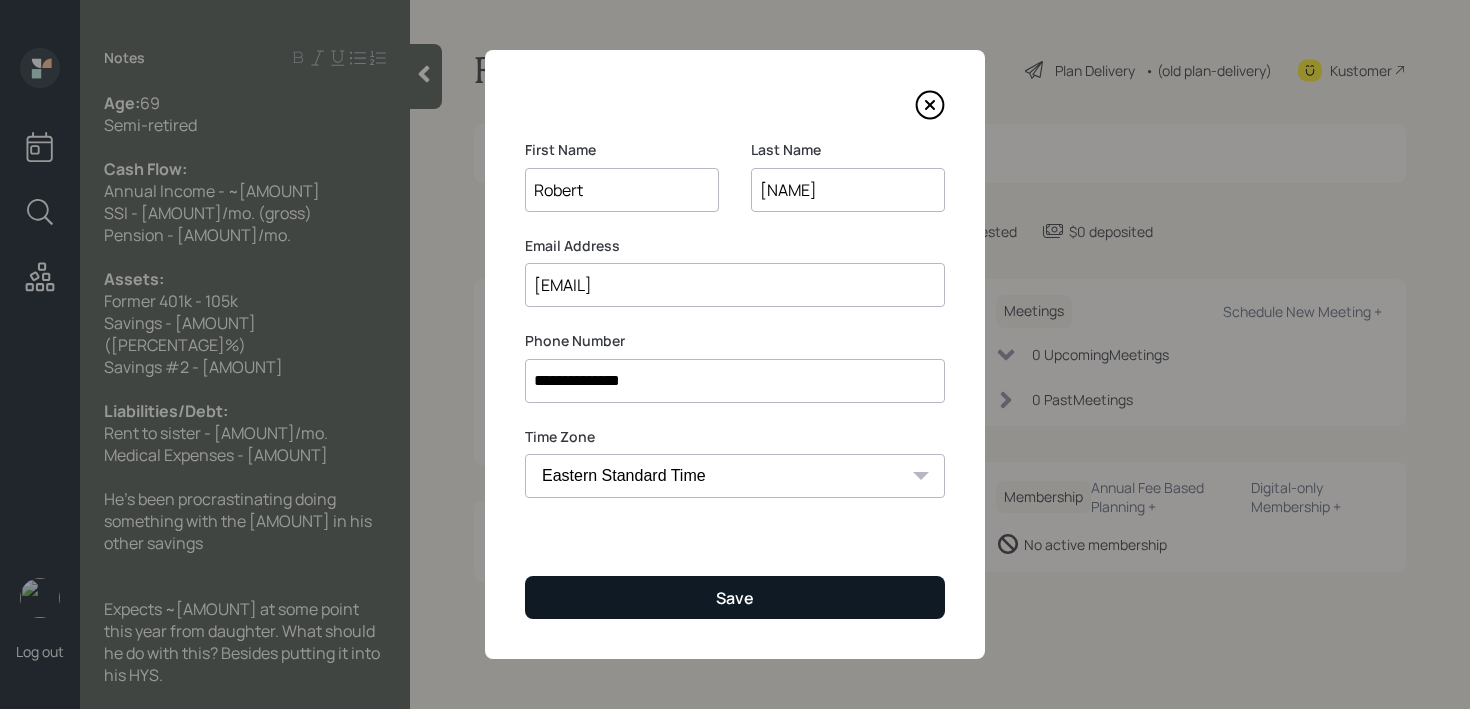 type on "[EMAIL]" 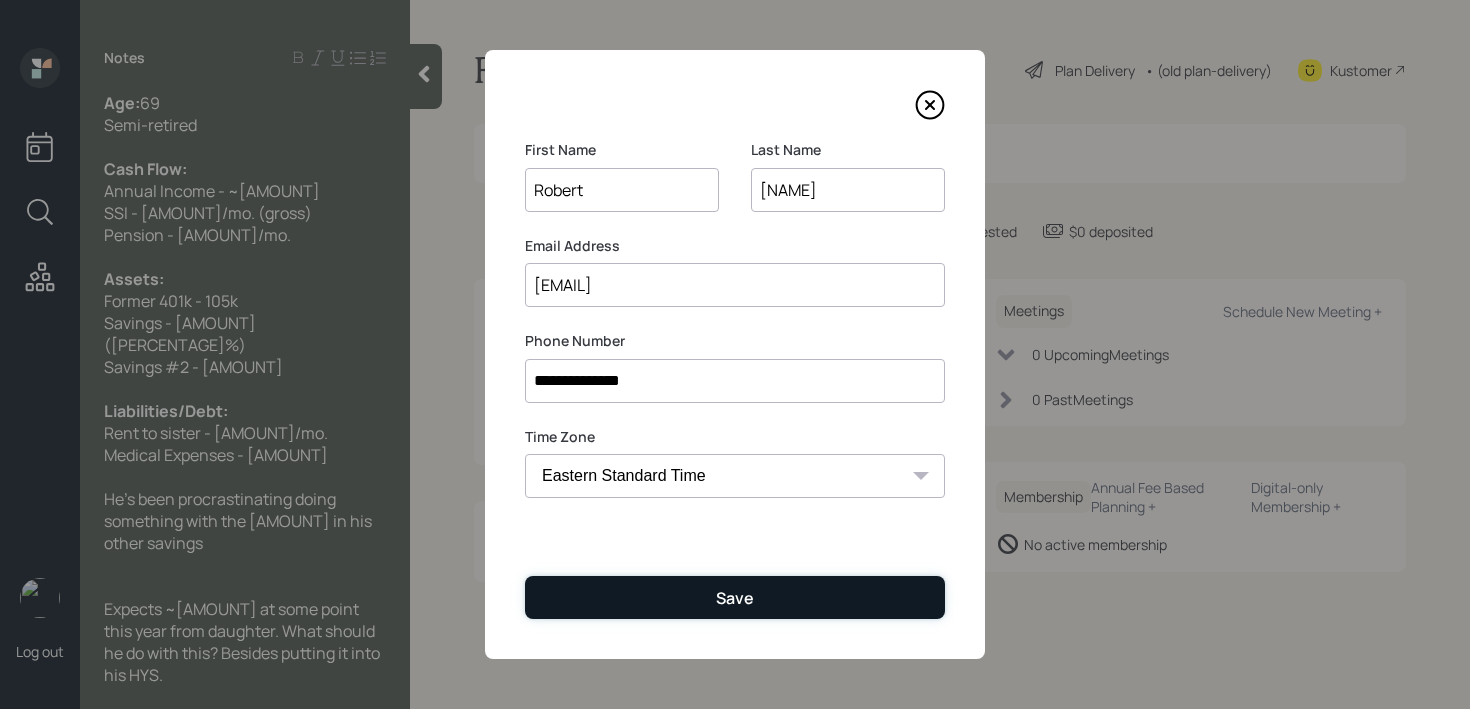 click on "Save" at bounding box center [735, 598] 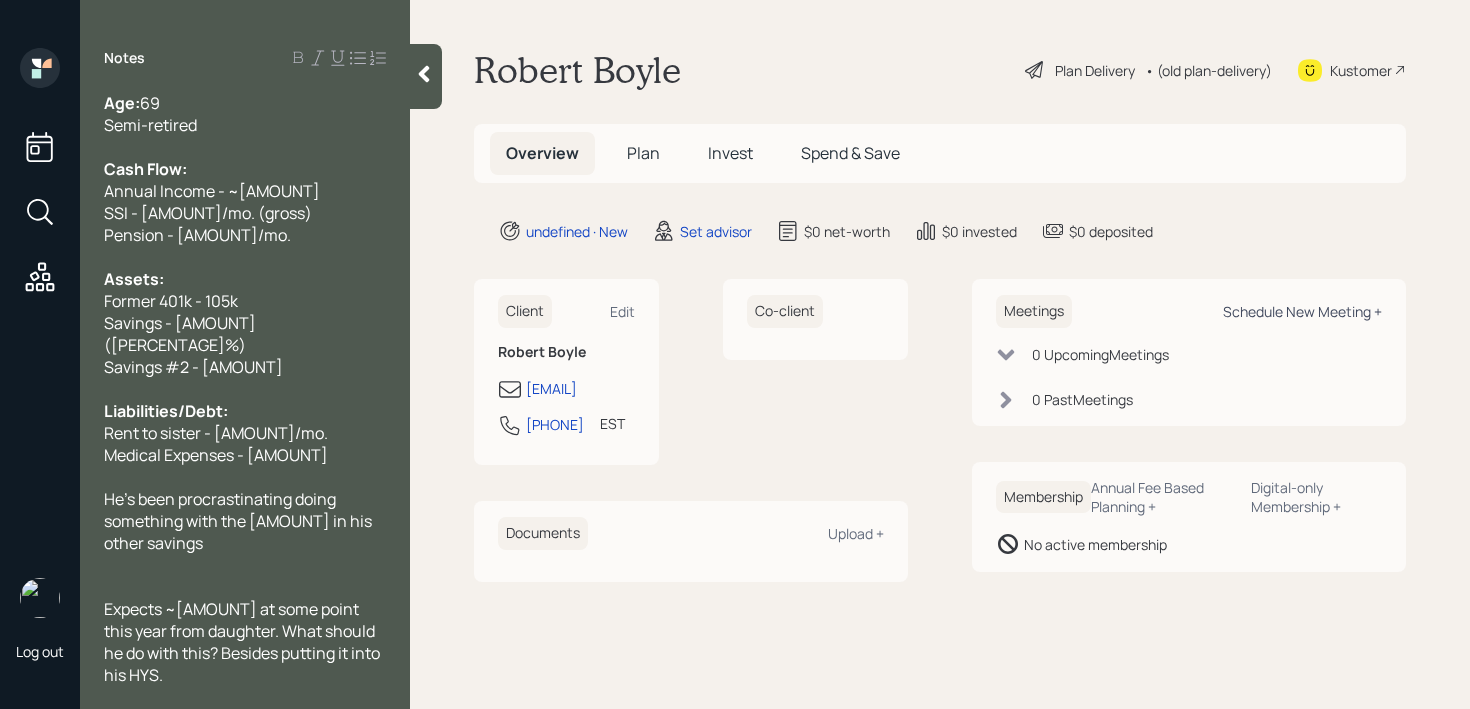 click on "Schedule New Meeting +" at bounding box center (1302, 311) 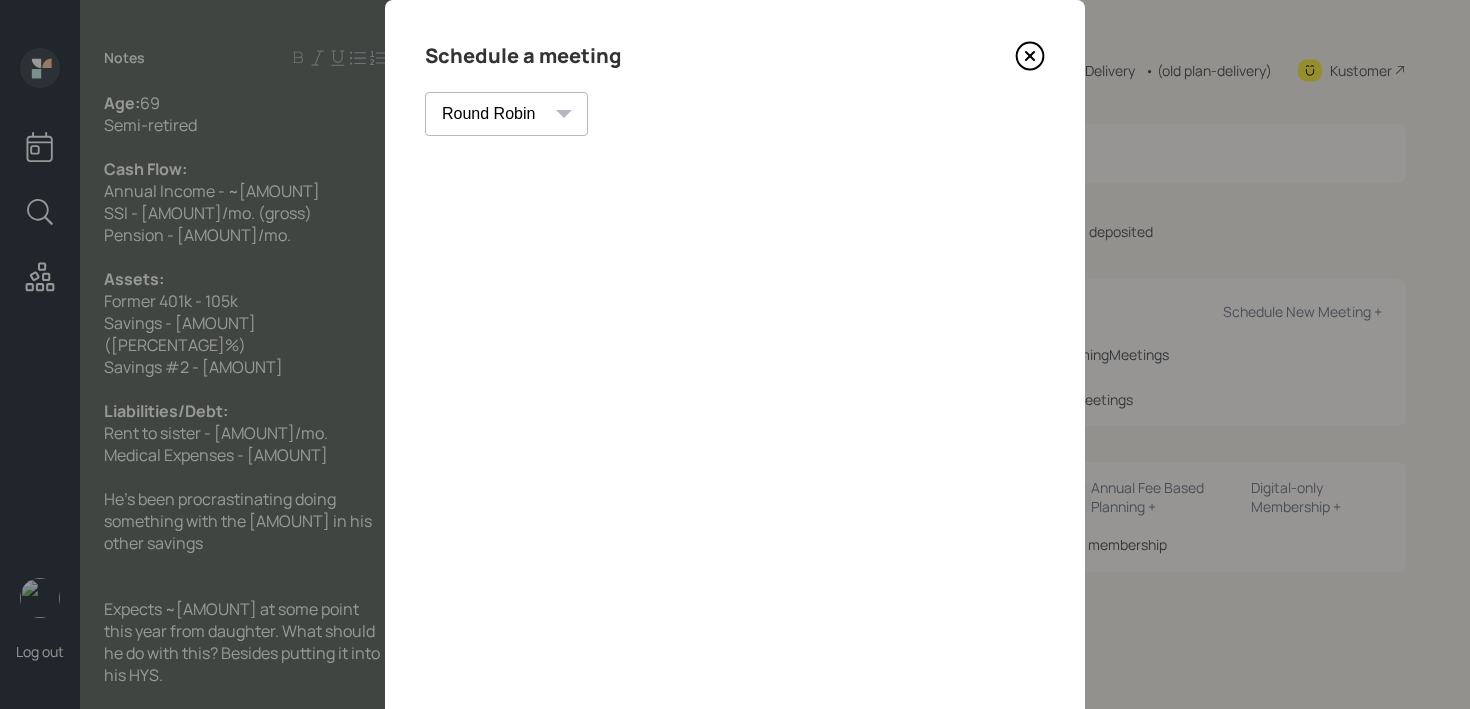 scroll, scrollTop: 61, scrollLeft: 0, axis: vertical 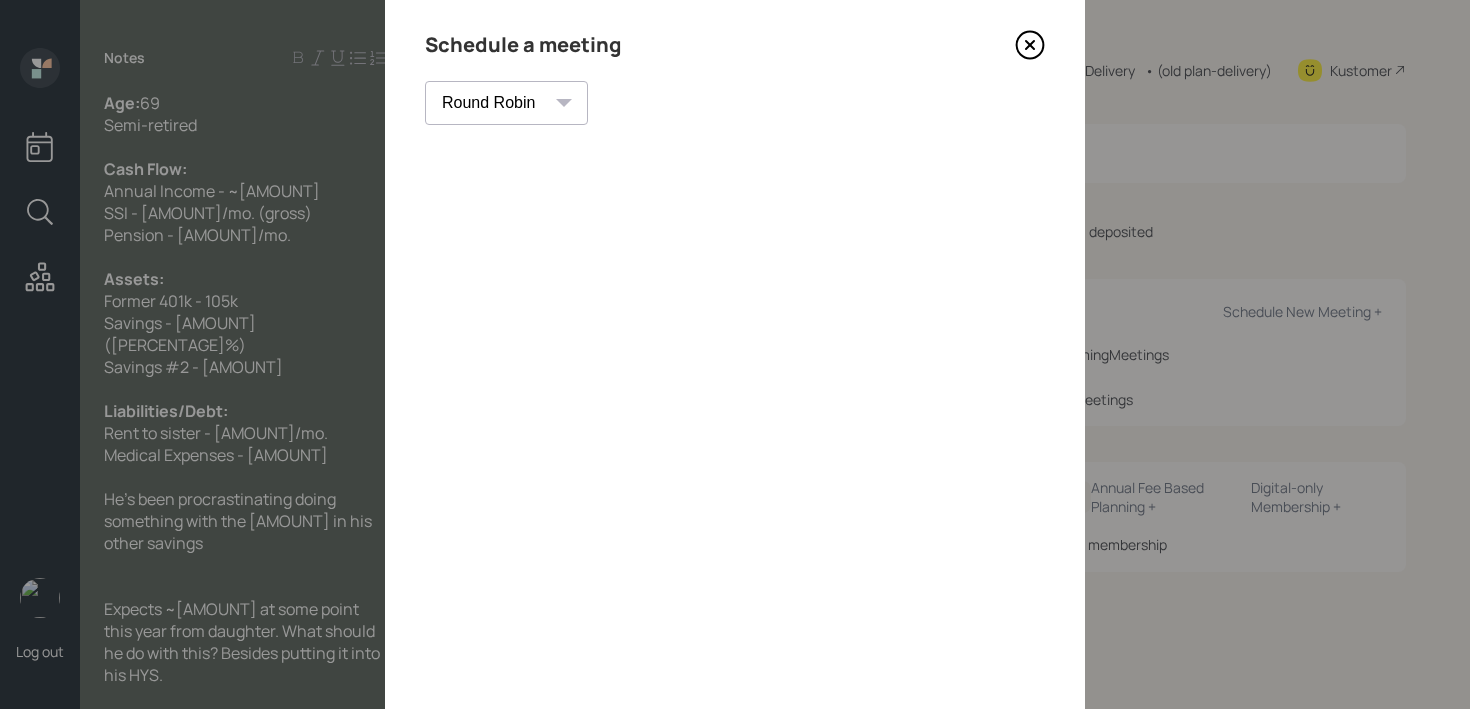click at bounding box center [735, 449] 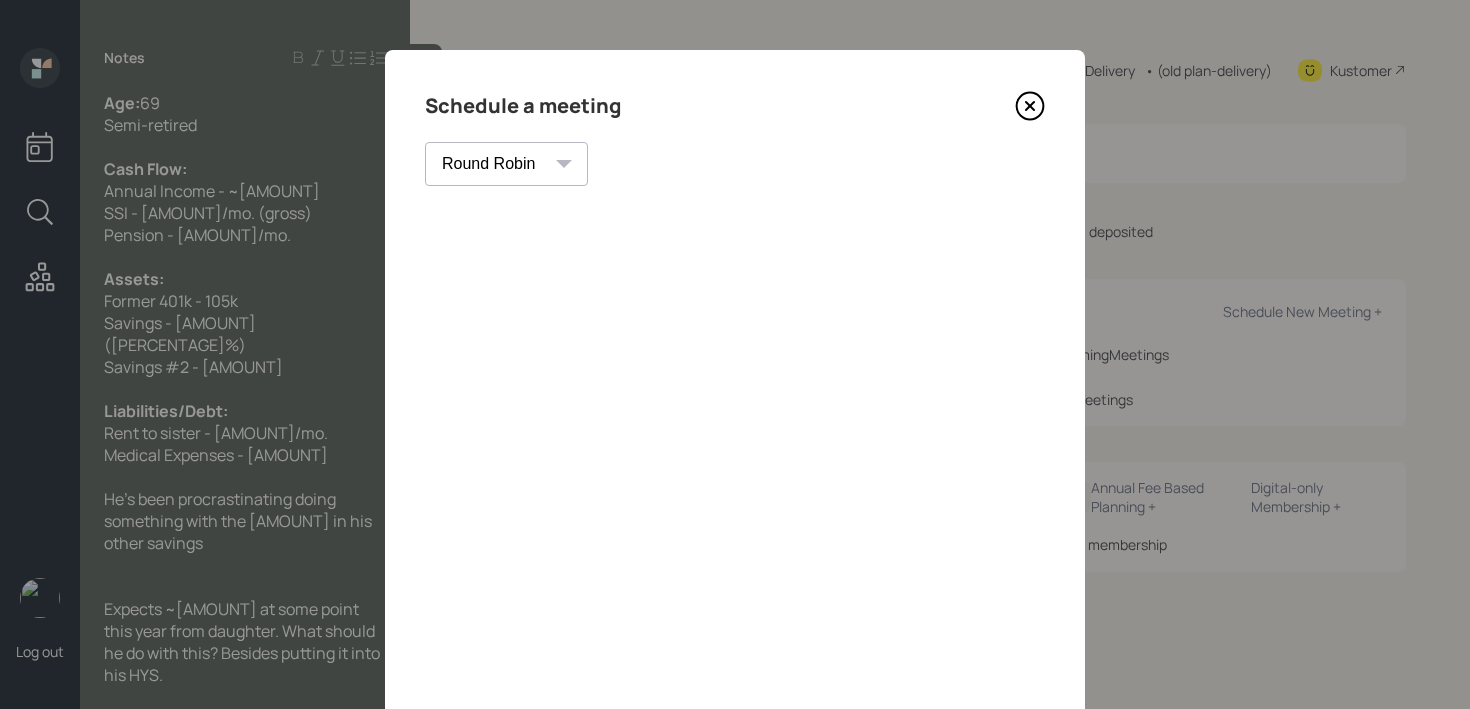 click 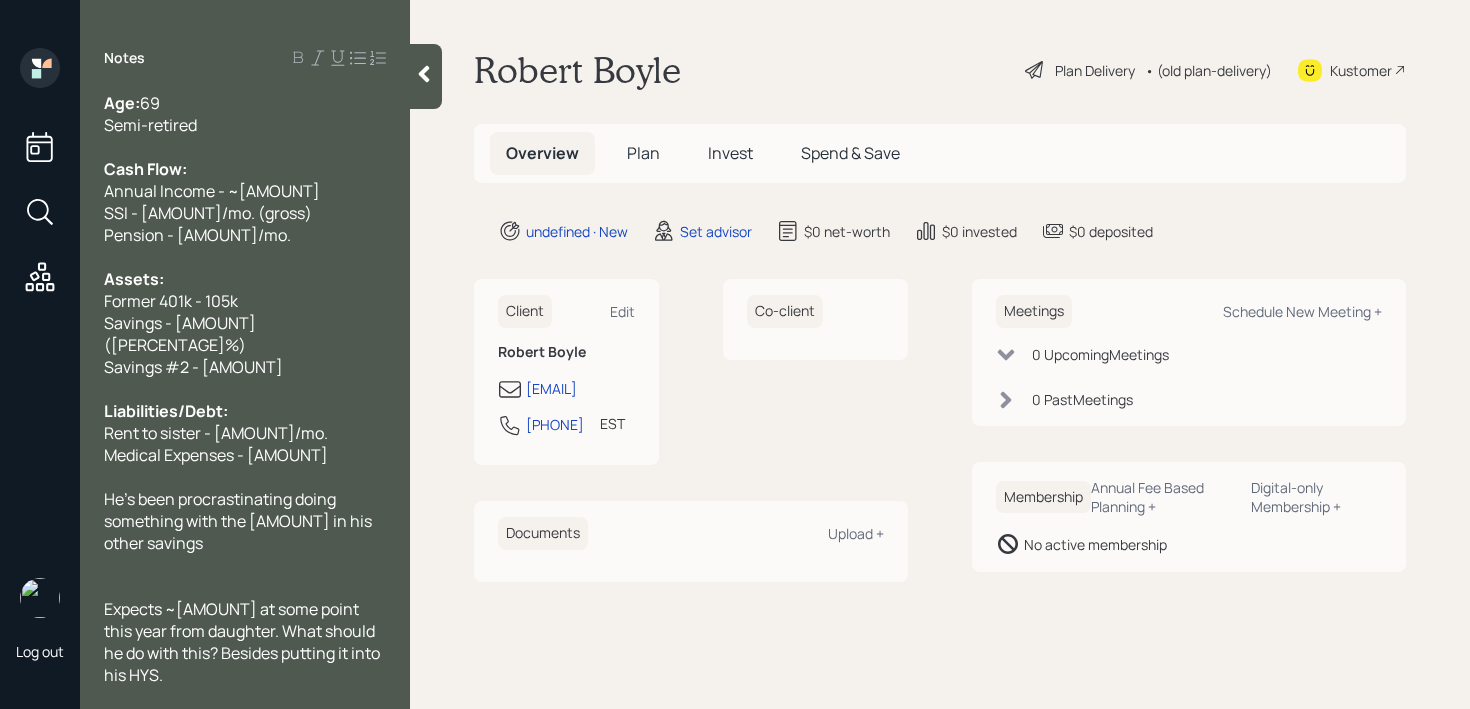 click on "Kustomer" at bounding box center (1352, 70) 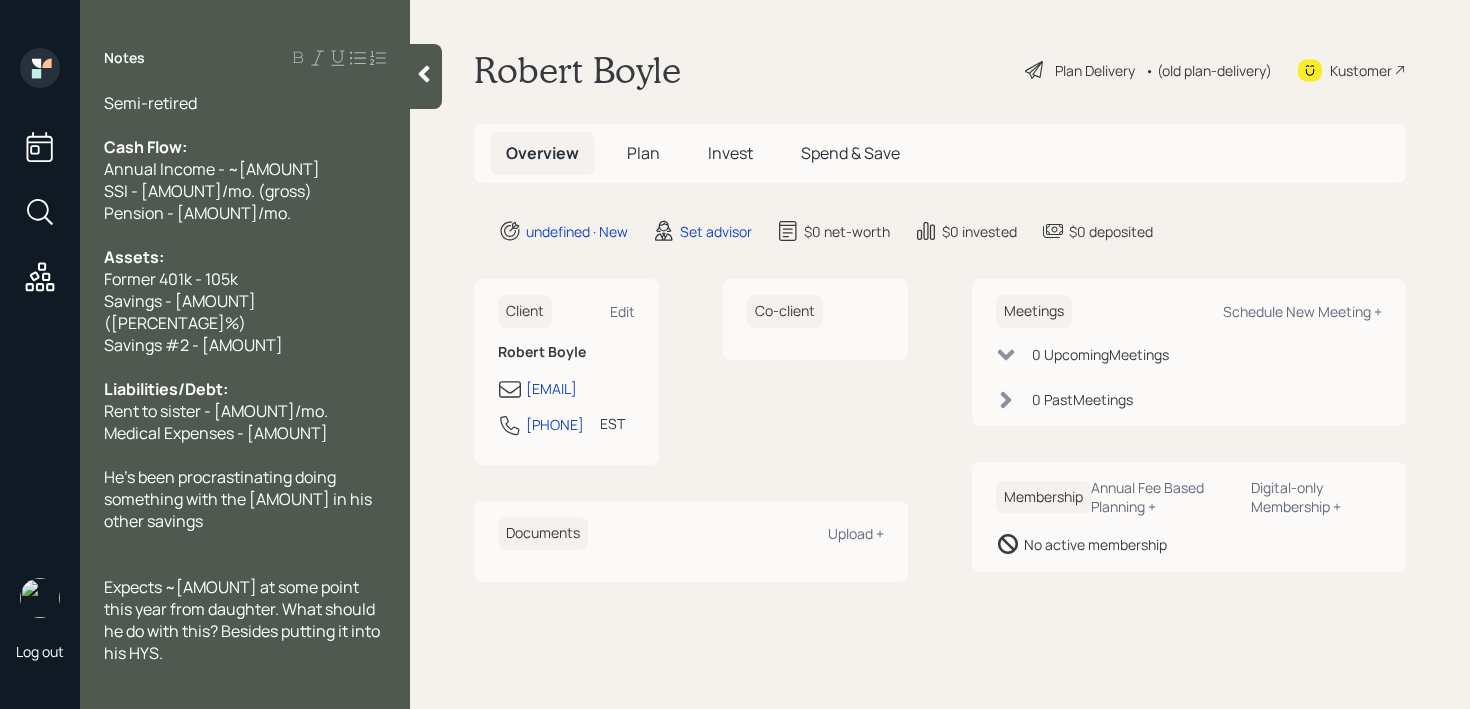 click at bounding box center [245, 543] 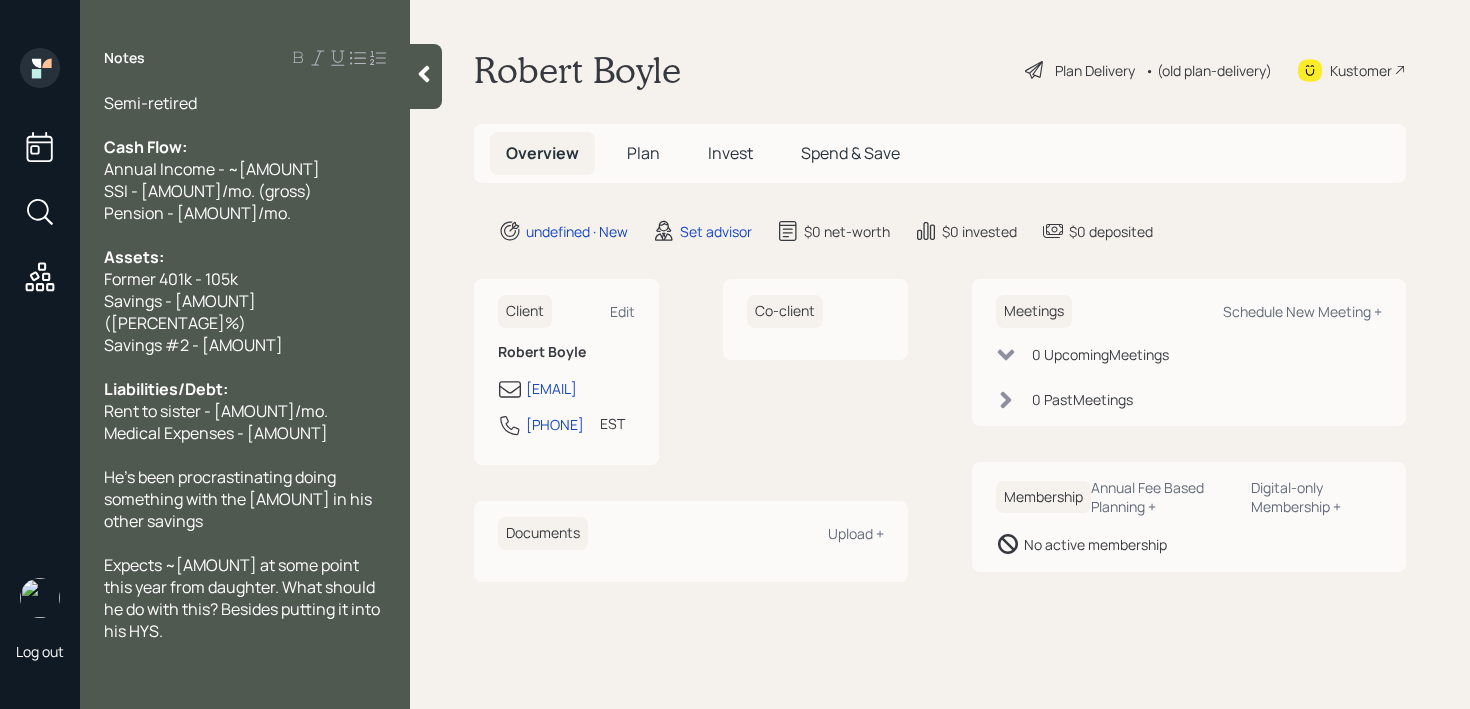 scroll, scrollTop: 0, scrollLeft: 0, axis: both 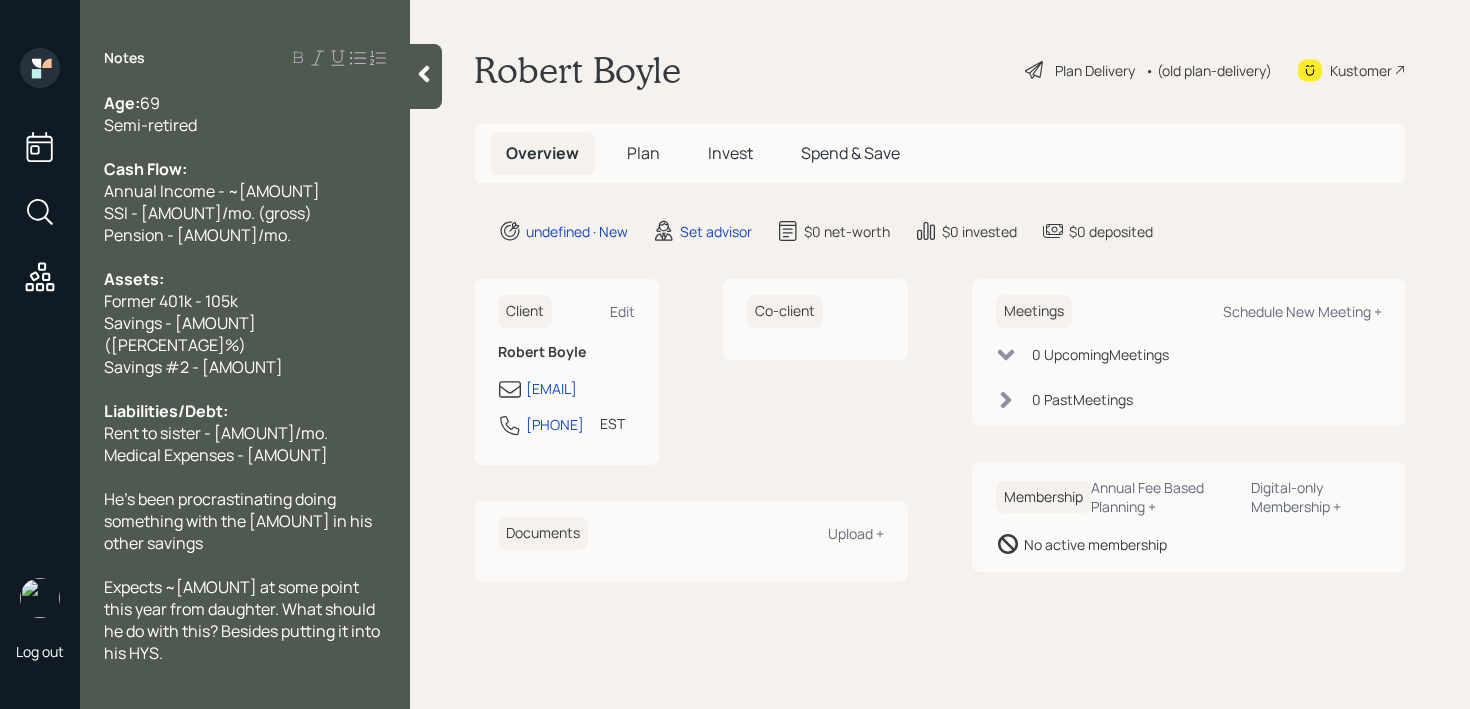 click on "He's been procrastinating doing something with the [AMOUNT] in his other savings" at bounding box center [245, 521] 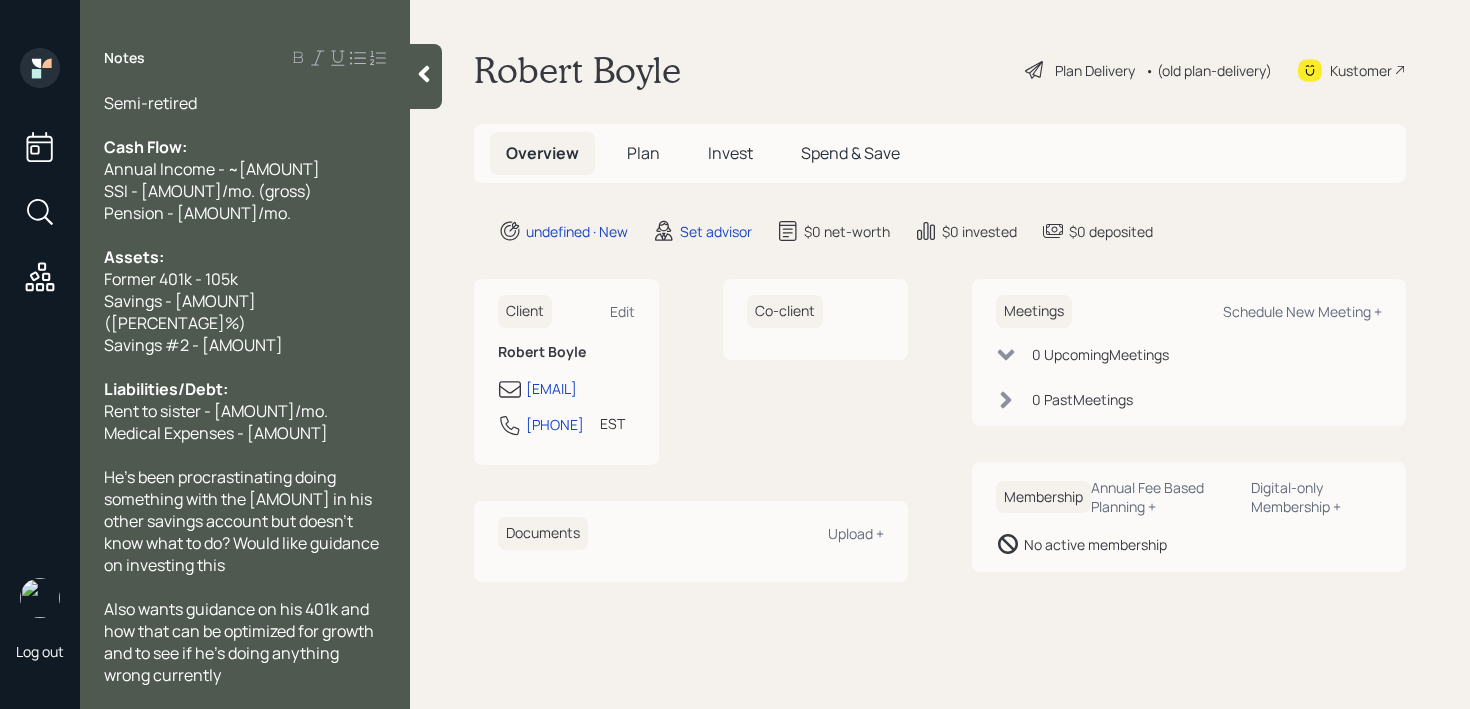 scroll, scrollTop: 154, scrollLeft: 0, axis: vertical 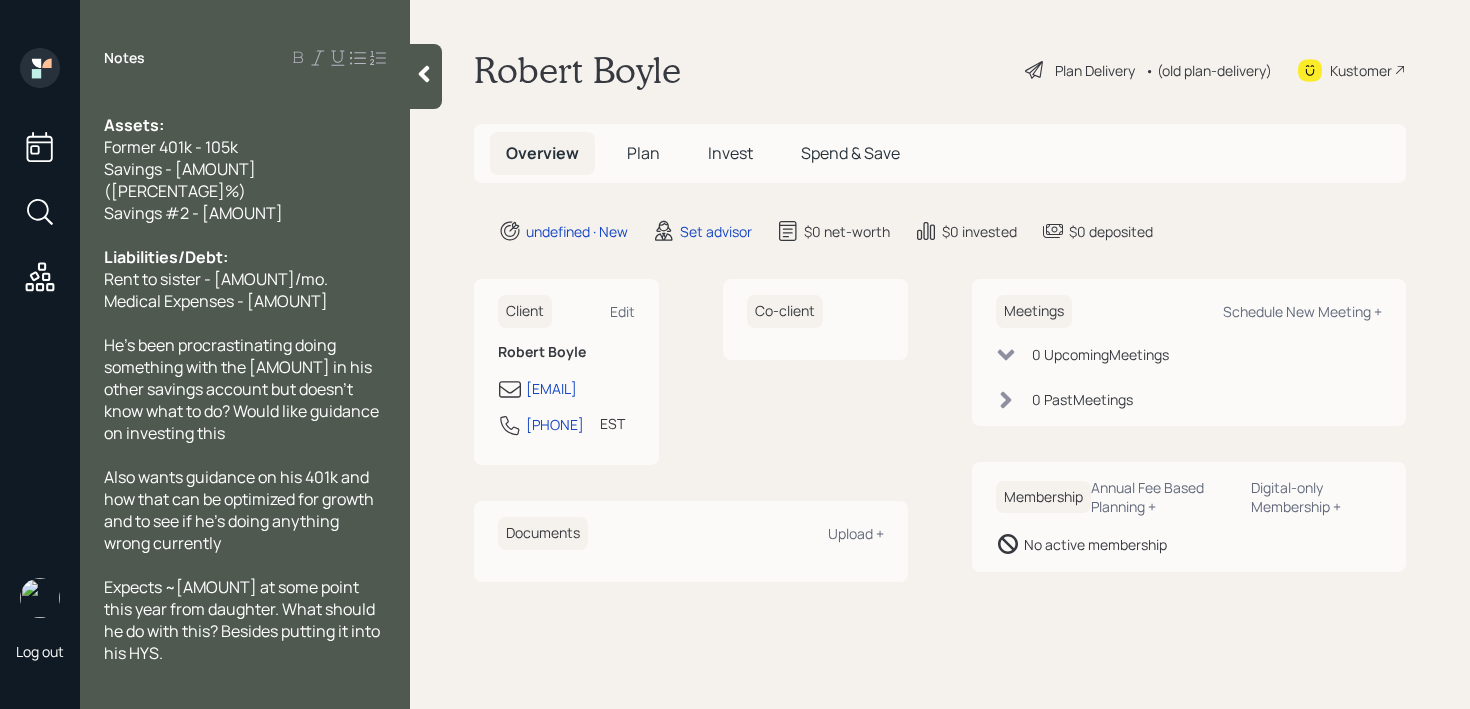 click on "Expects ~[AMOUNT] at some point this year from daughter. What should he do with this? Besides putting it into his HYS." at bounding box center [245, 620] 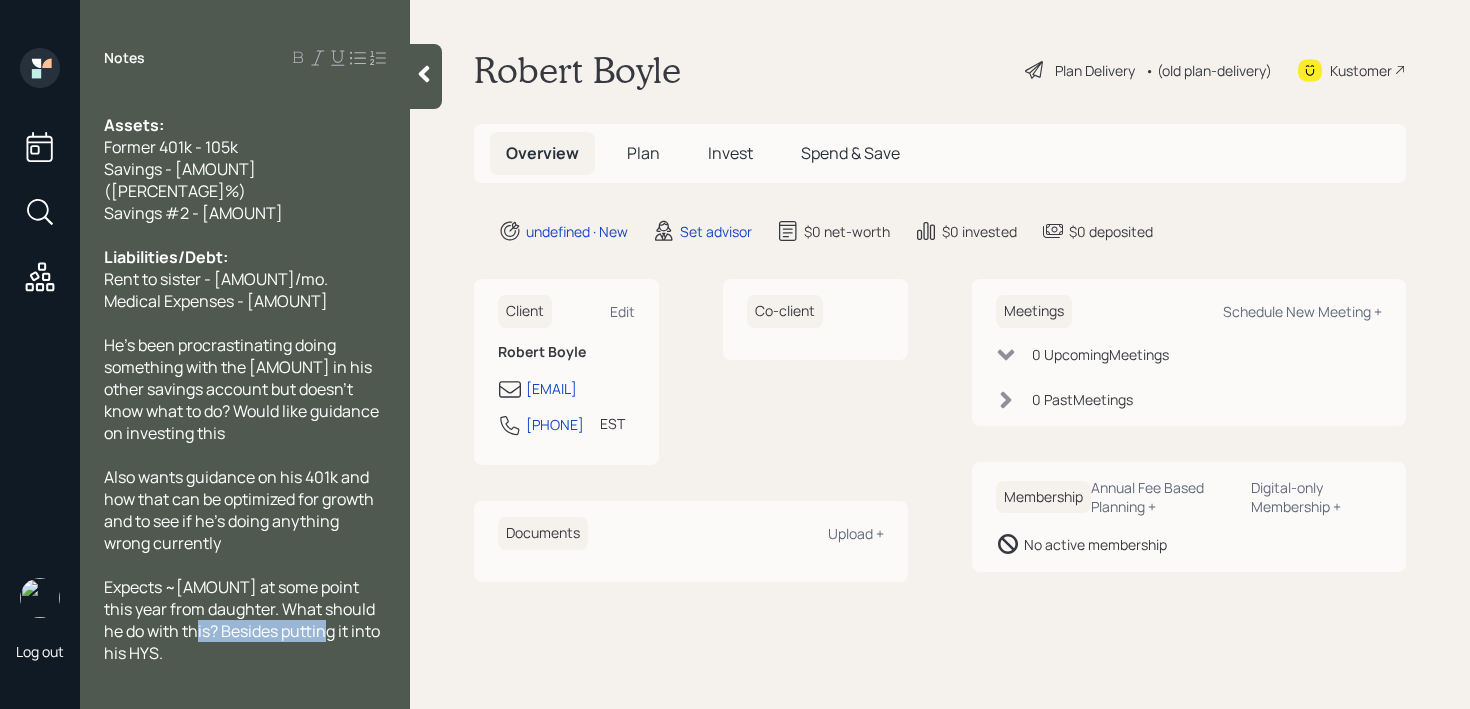 drag, startPoint x: 308, startPoint y: 612, endPoint x: 182, endPoint y: 612, distance: 126 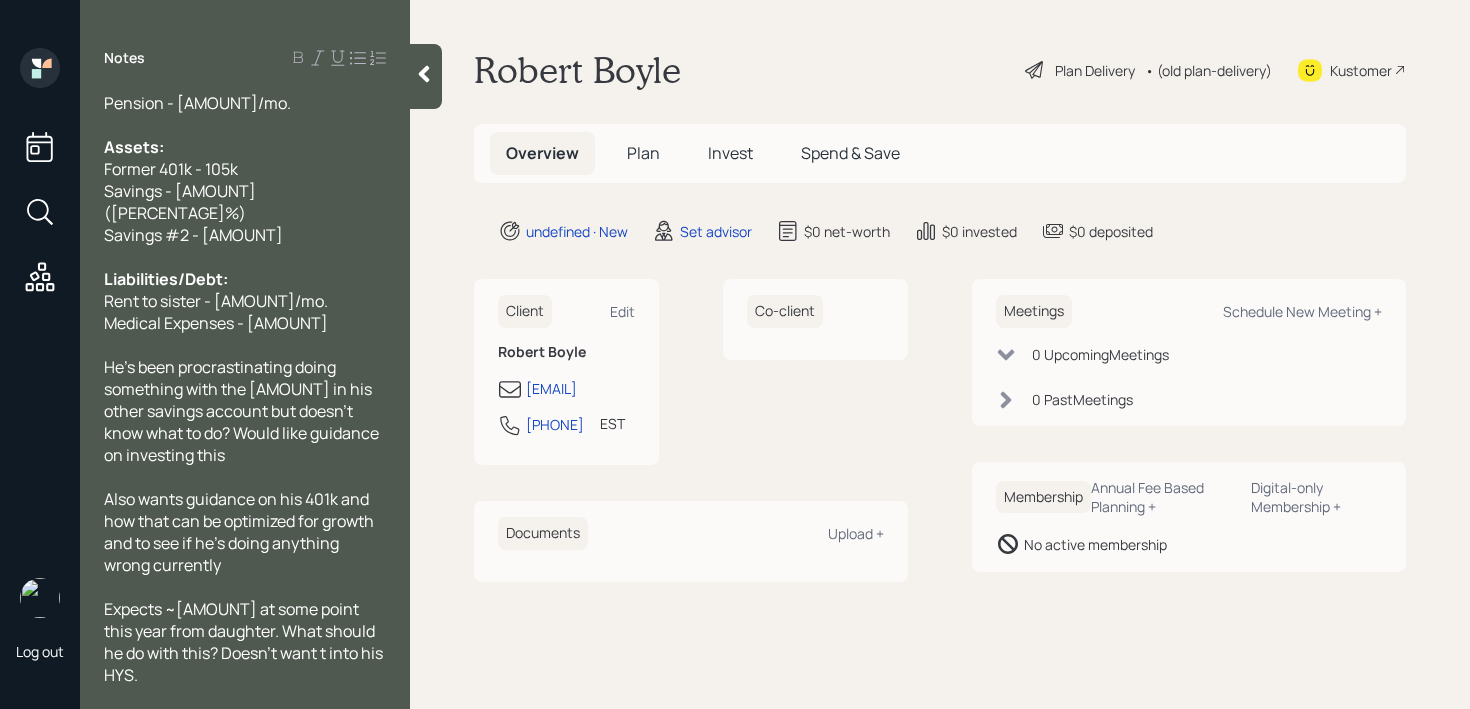 scroll, scrollTop: 154, scrollLeft: 0, axis: vertical 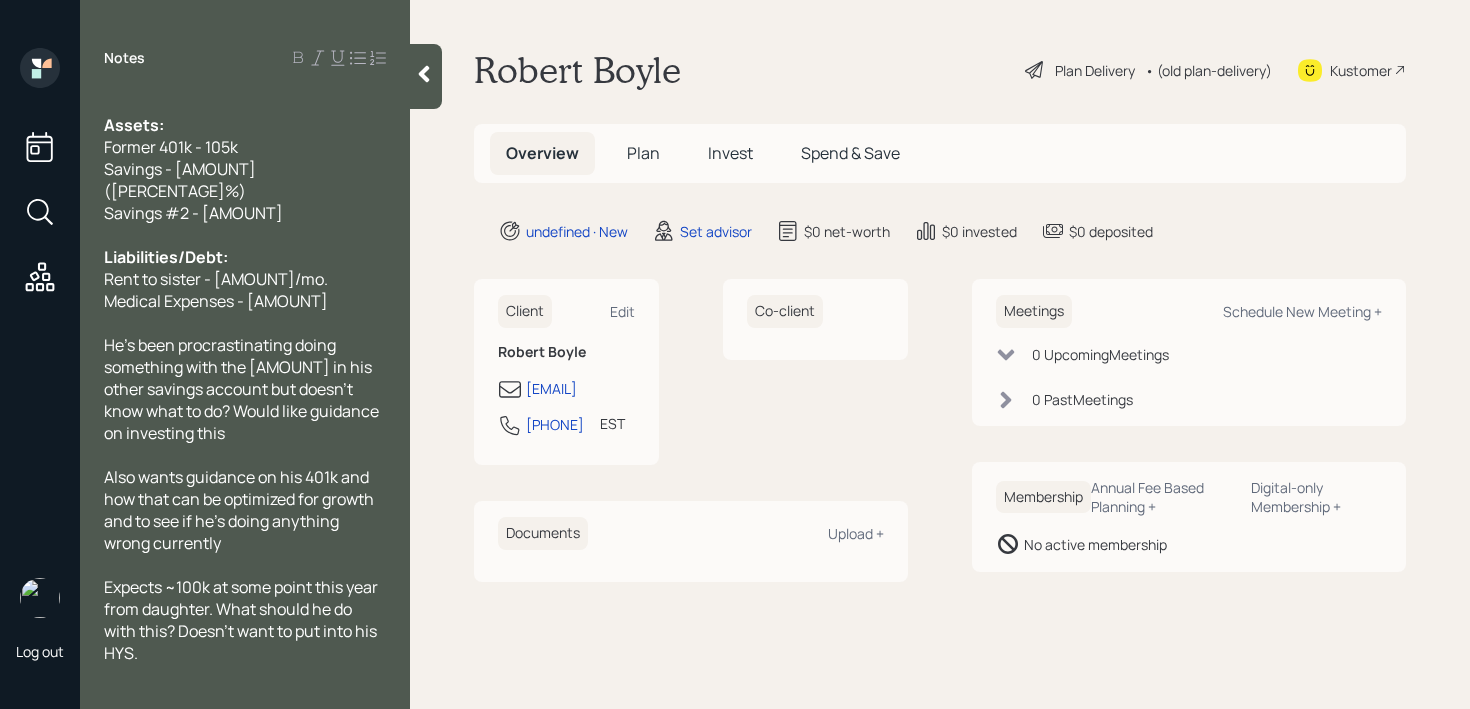 click on "Expects ~100k at some point this year from daughter. What should he do with this? Doesn't want to put into his HYS." at bounding box center (245, 620) 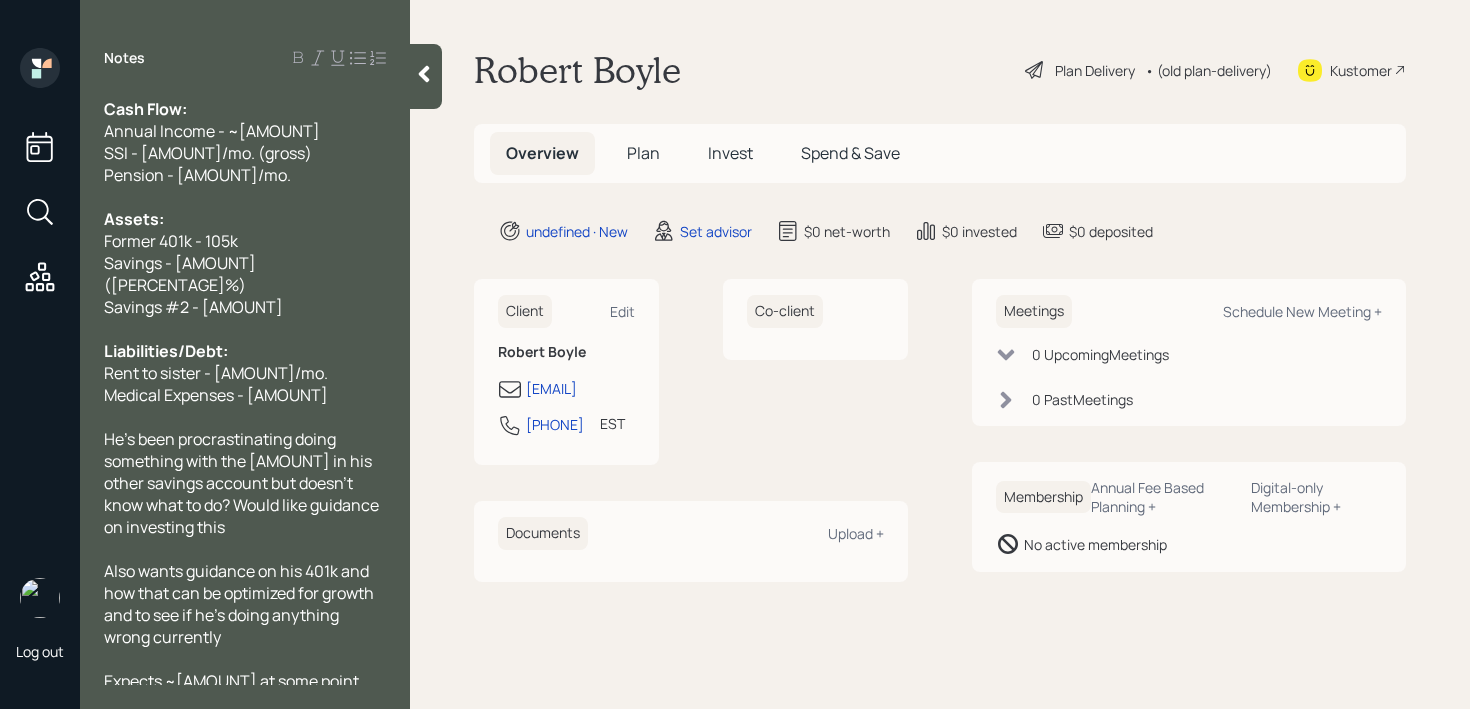 scroll, scrollTop: 0, scrollLeft: 0, axis: both 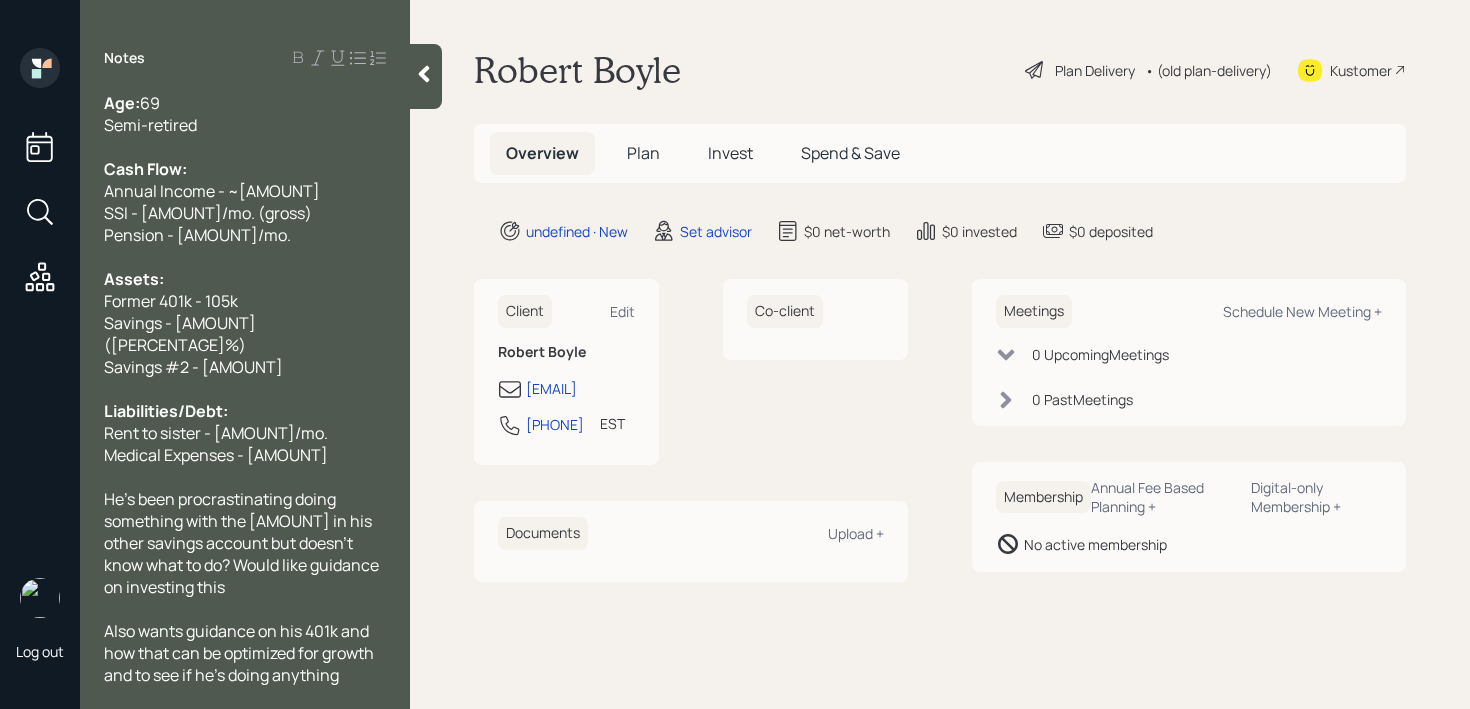 click at bounding box center [426, 76] 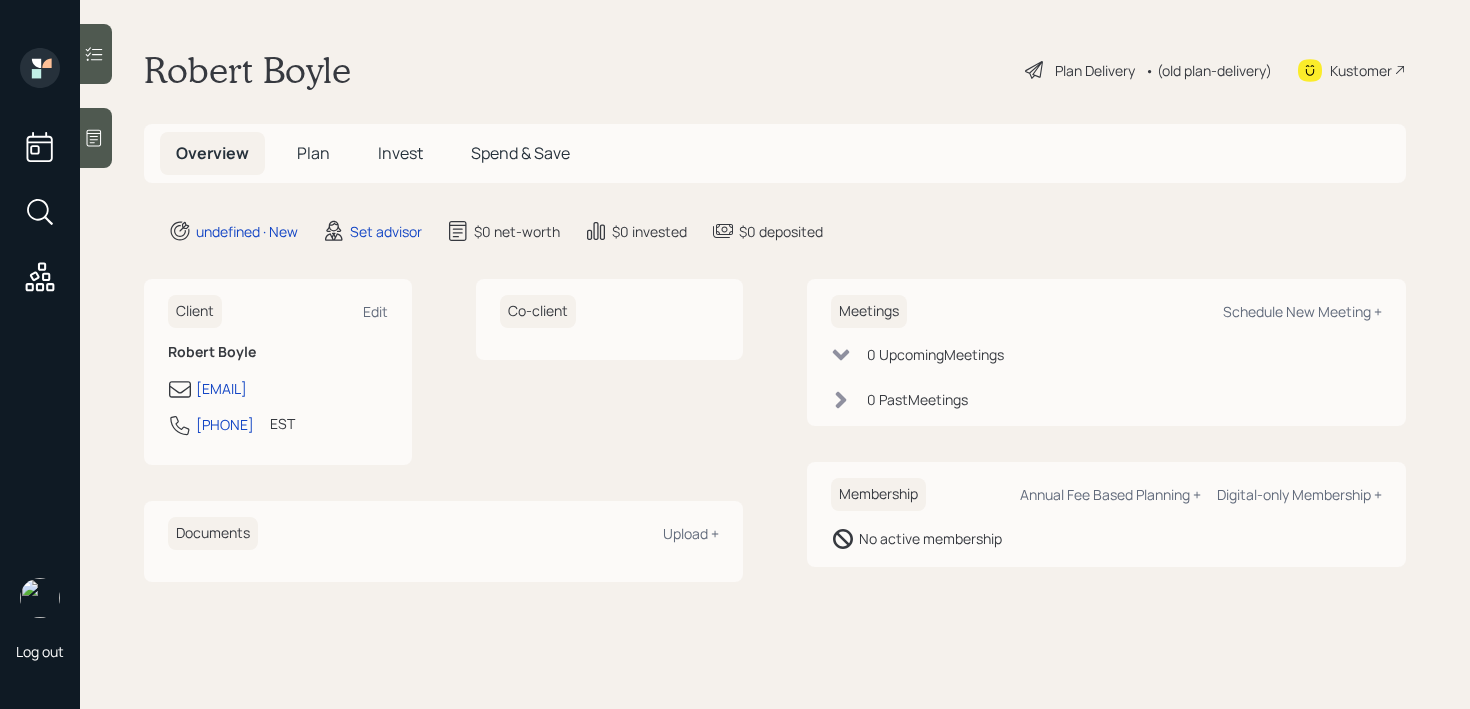 click on "[NAME] Plan Delivery • (old plan-delivery) Kustomer" at bounding box center [775, 70] 